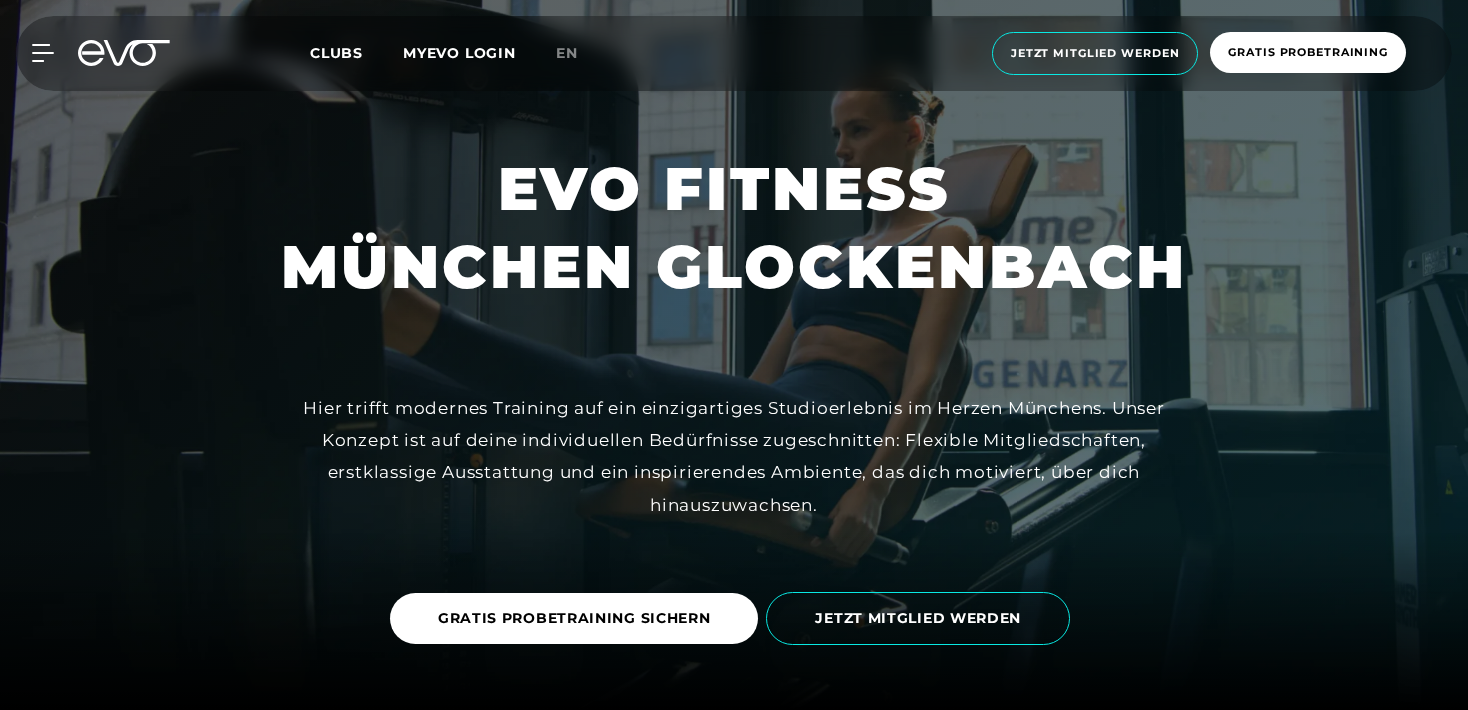 scroll, scrollTop: 2382, scrollLeft: 0, axis: vertical 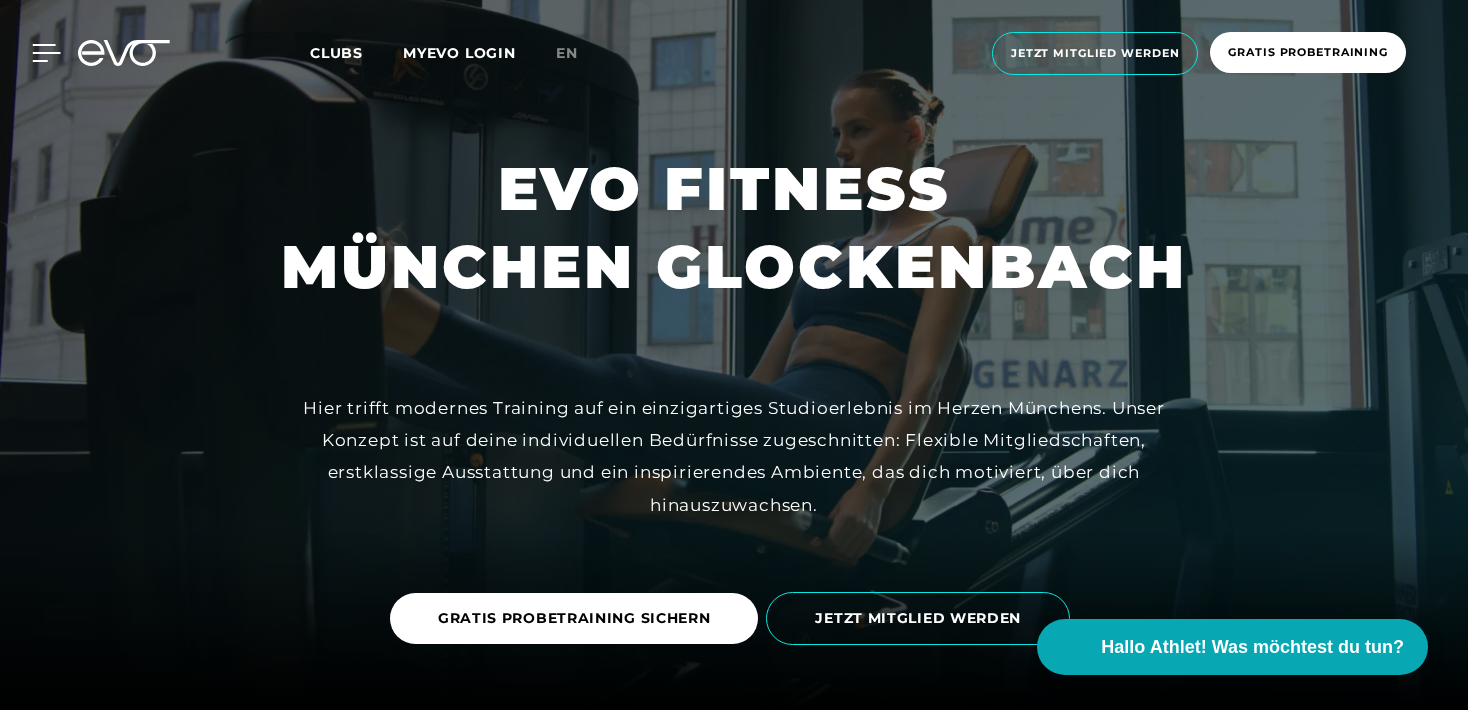 click 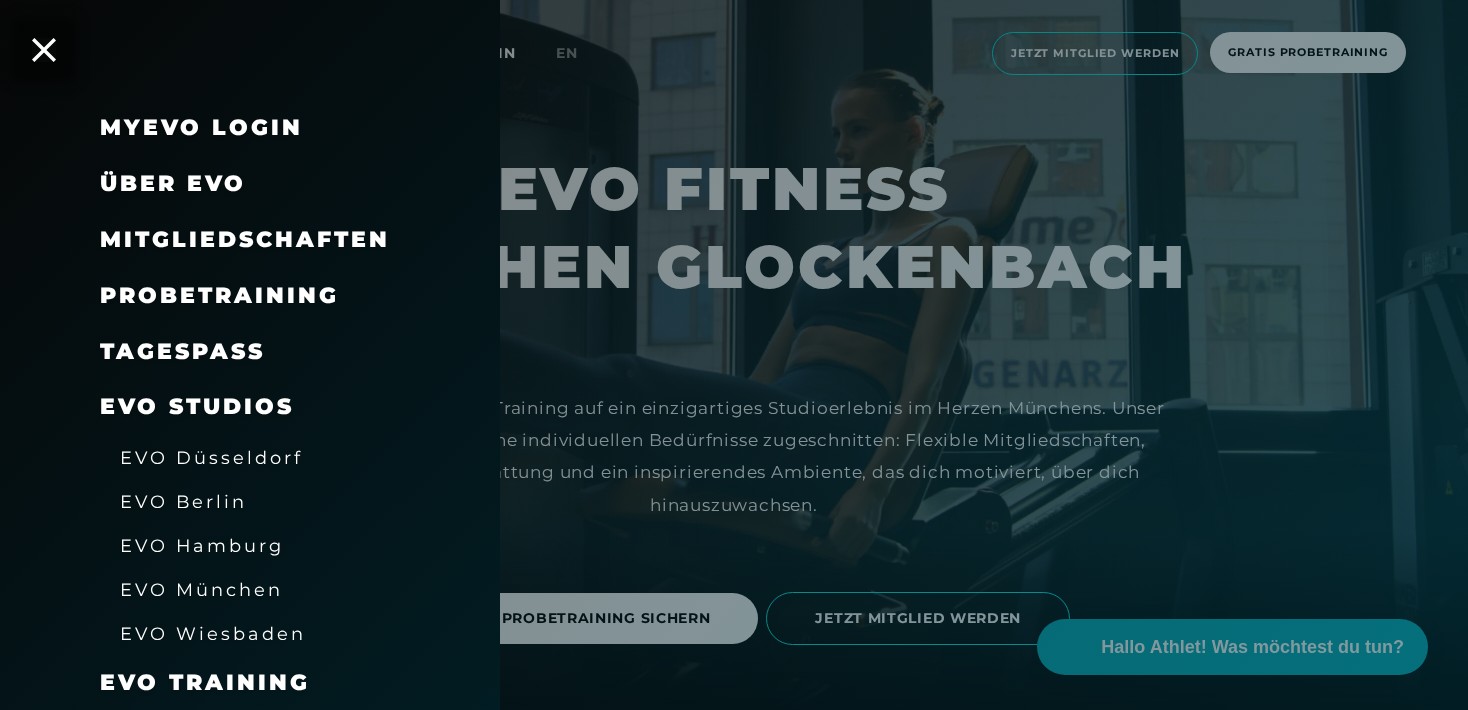 click on "Mitgliedschaften" at bounding box center [245, 239] 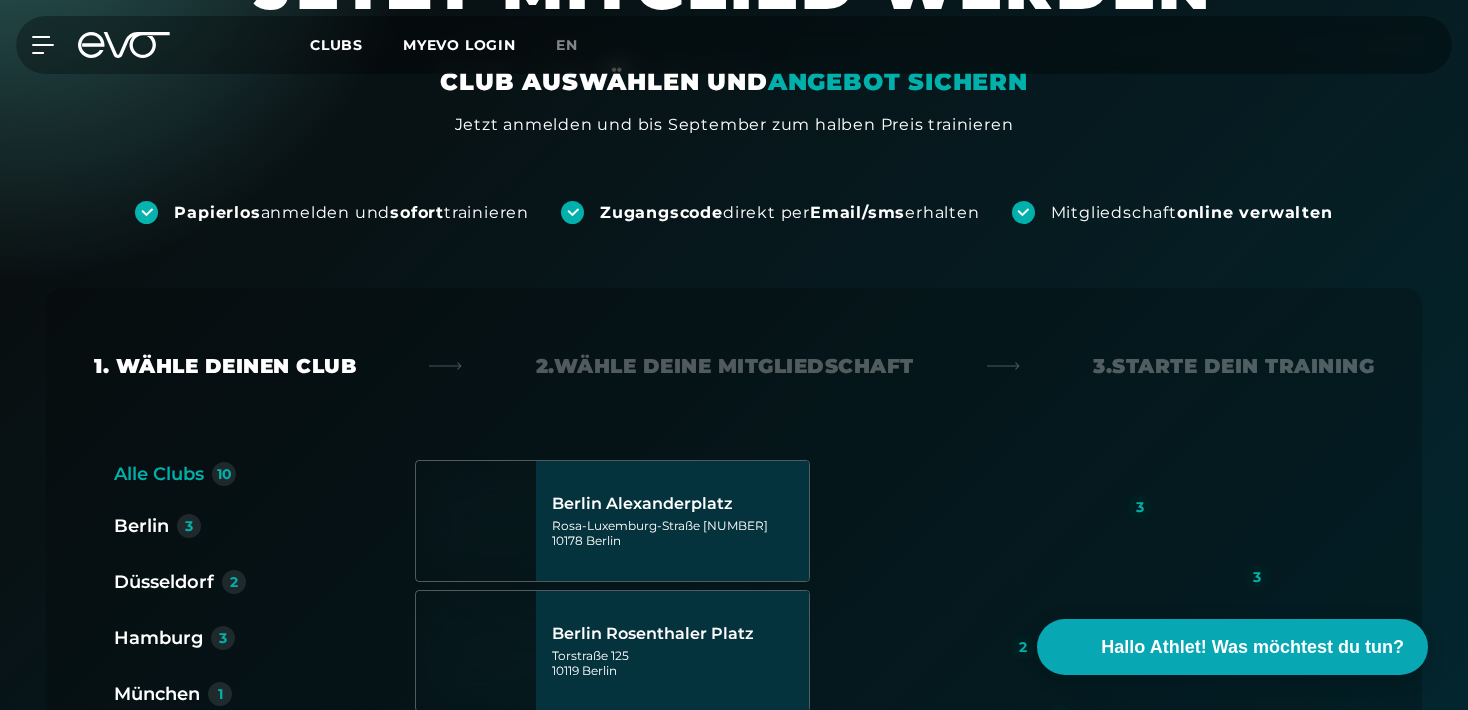 scroll, scrollTop: 178, scrollLeft: 0, axis: vertical 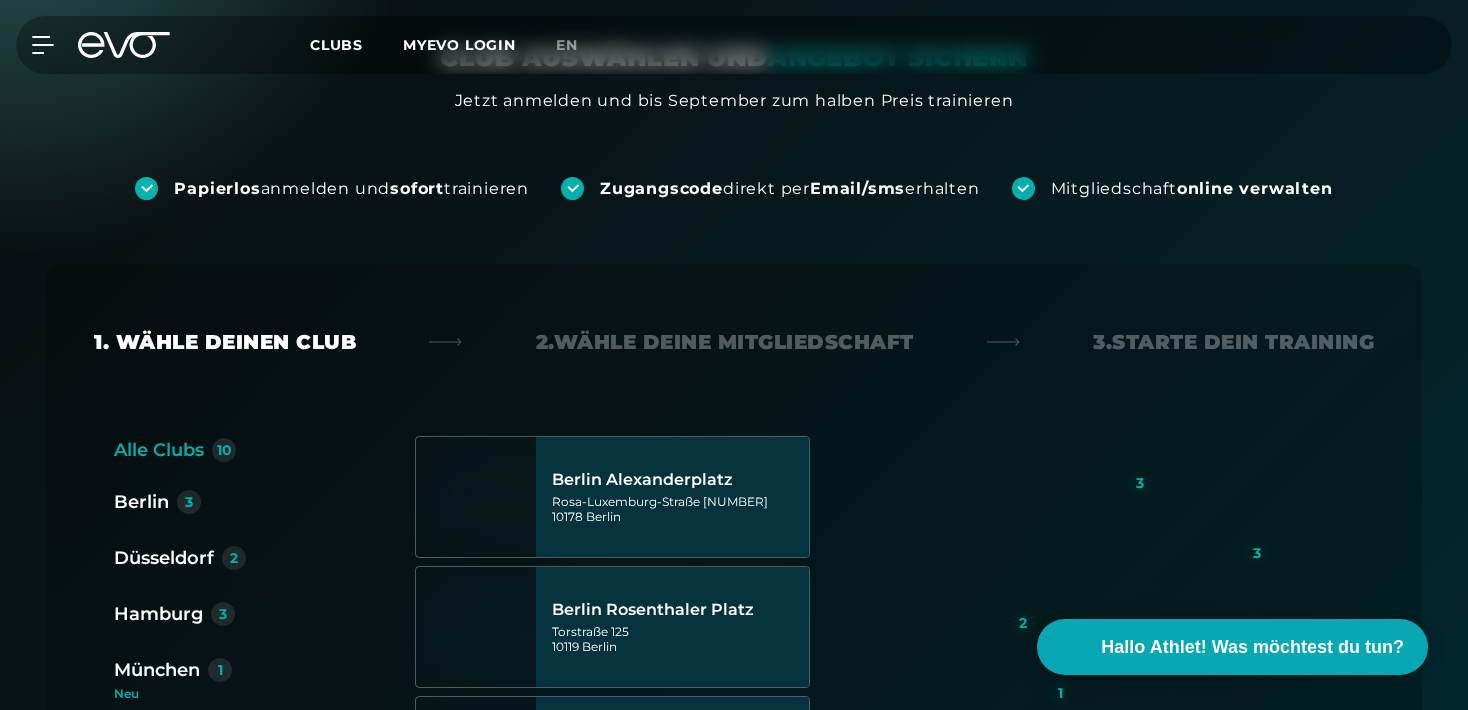 click on "München" at bounding box center [157, 670] 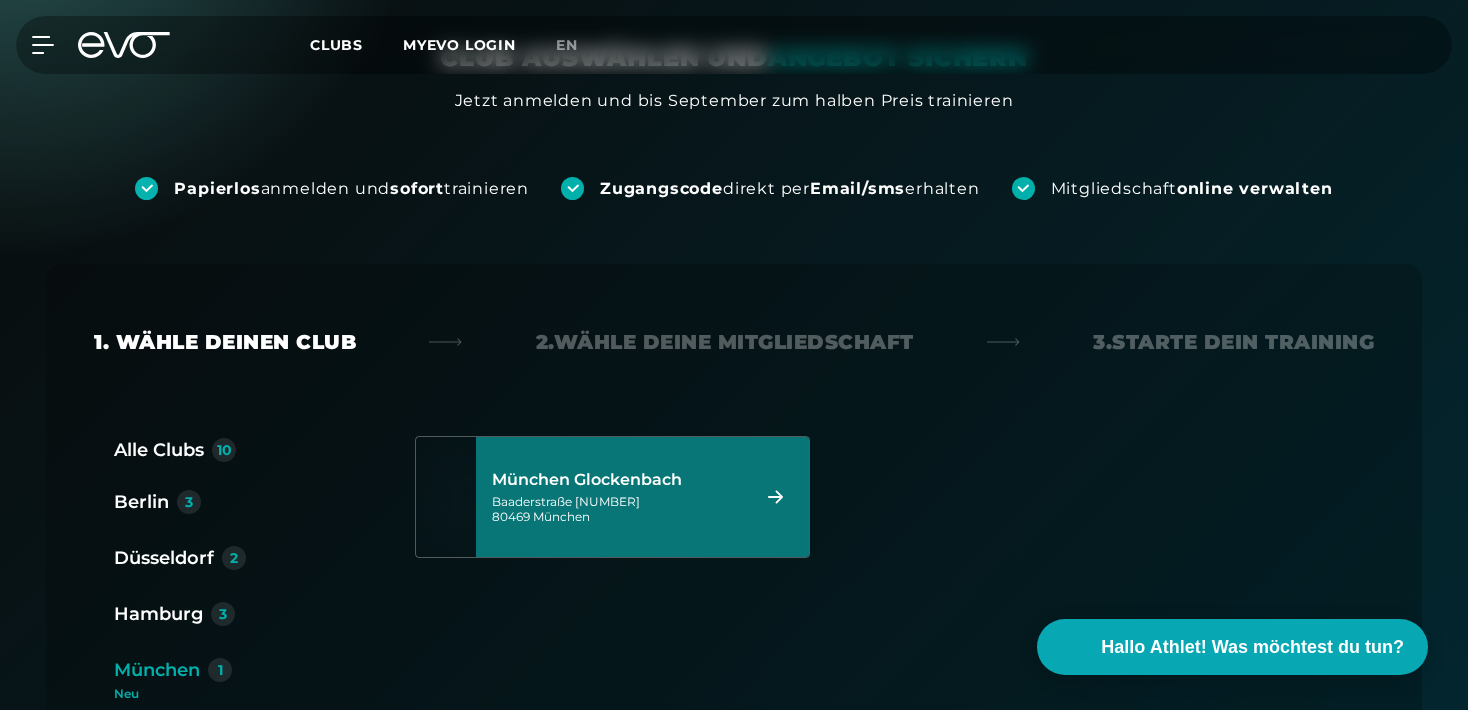 click on "Baaderstraße [NUMBER] [POSTAL_CODE] München" at bounding box center [617, 509] 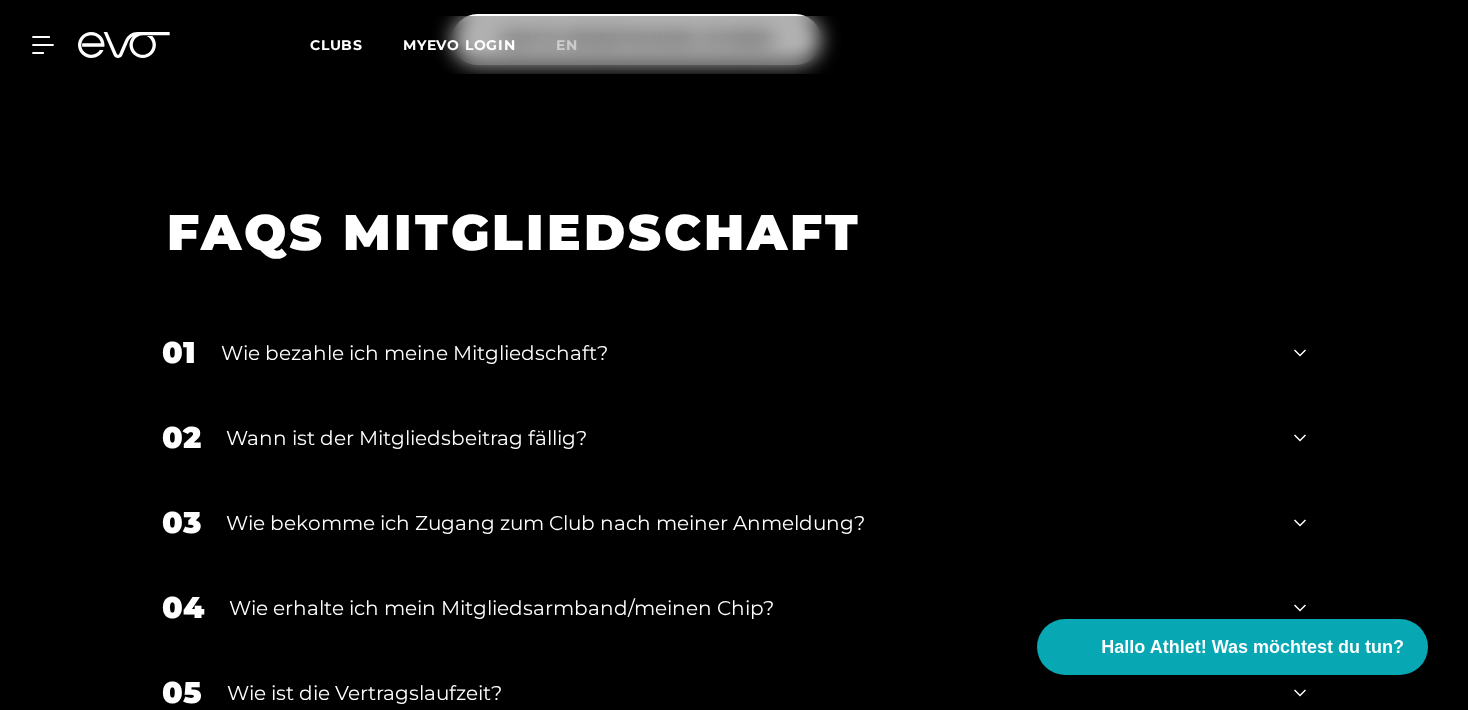 scroll, scrollTop: 3208, scrollLeft: 0, axis: vertical 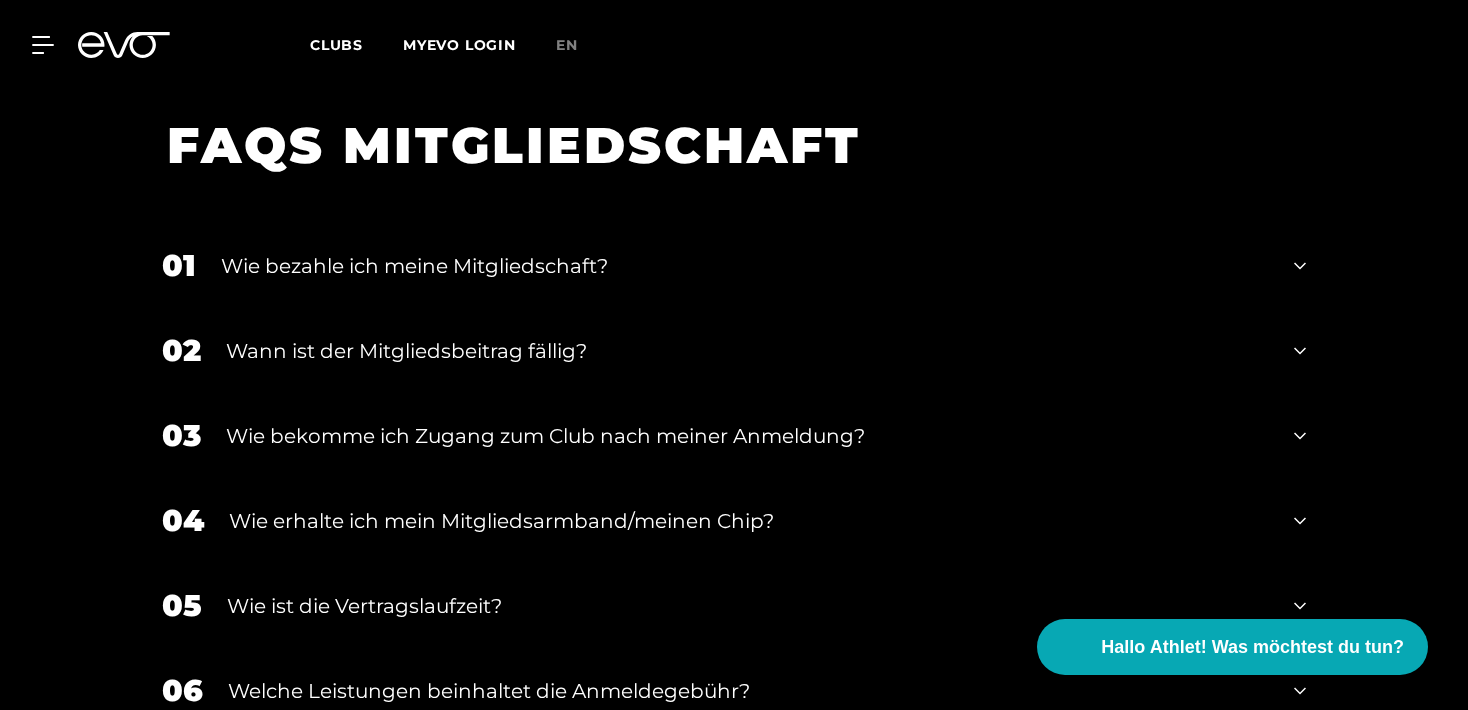 click 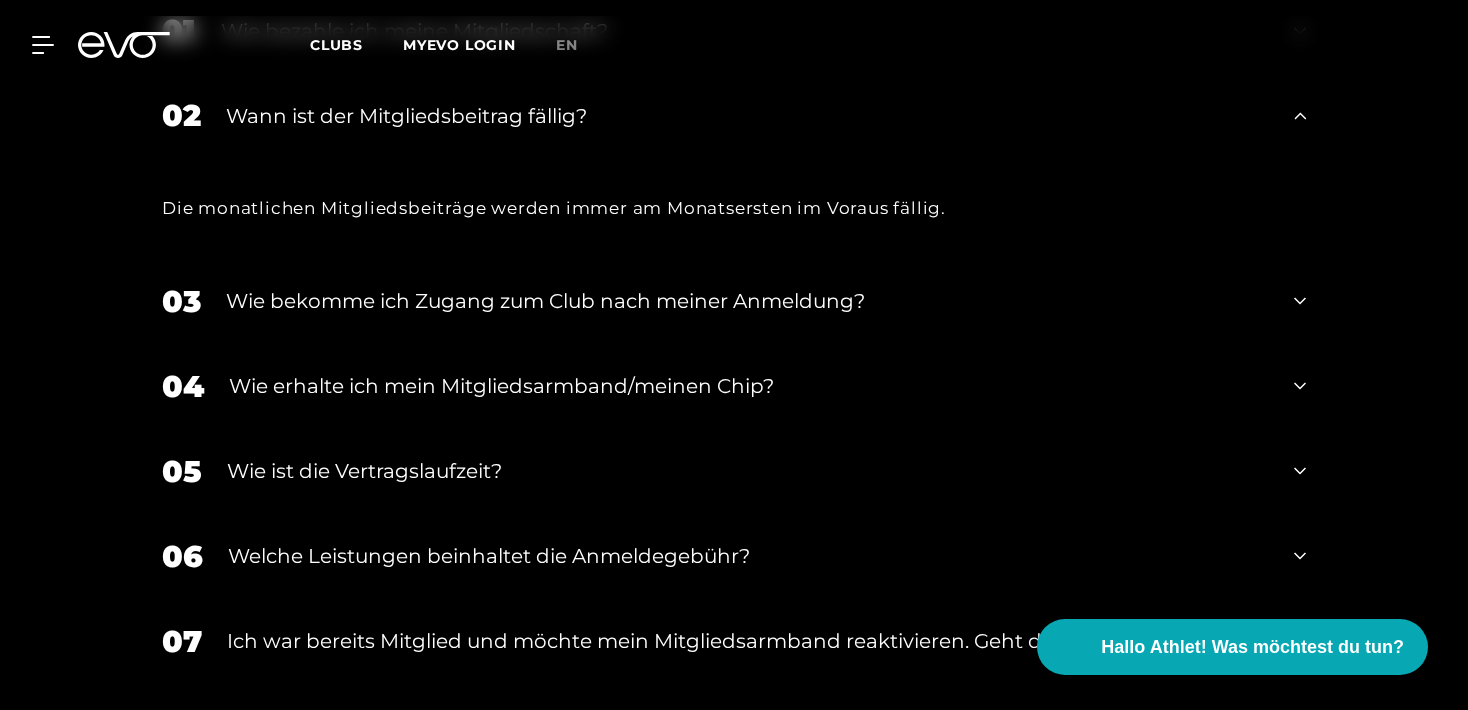 scroll, scrollTop: 3444, scrollLeft: 0, axis: vertical 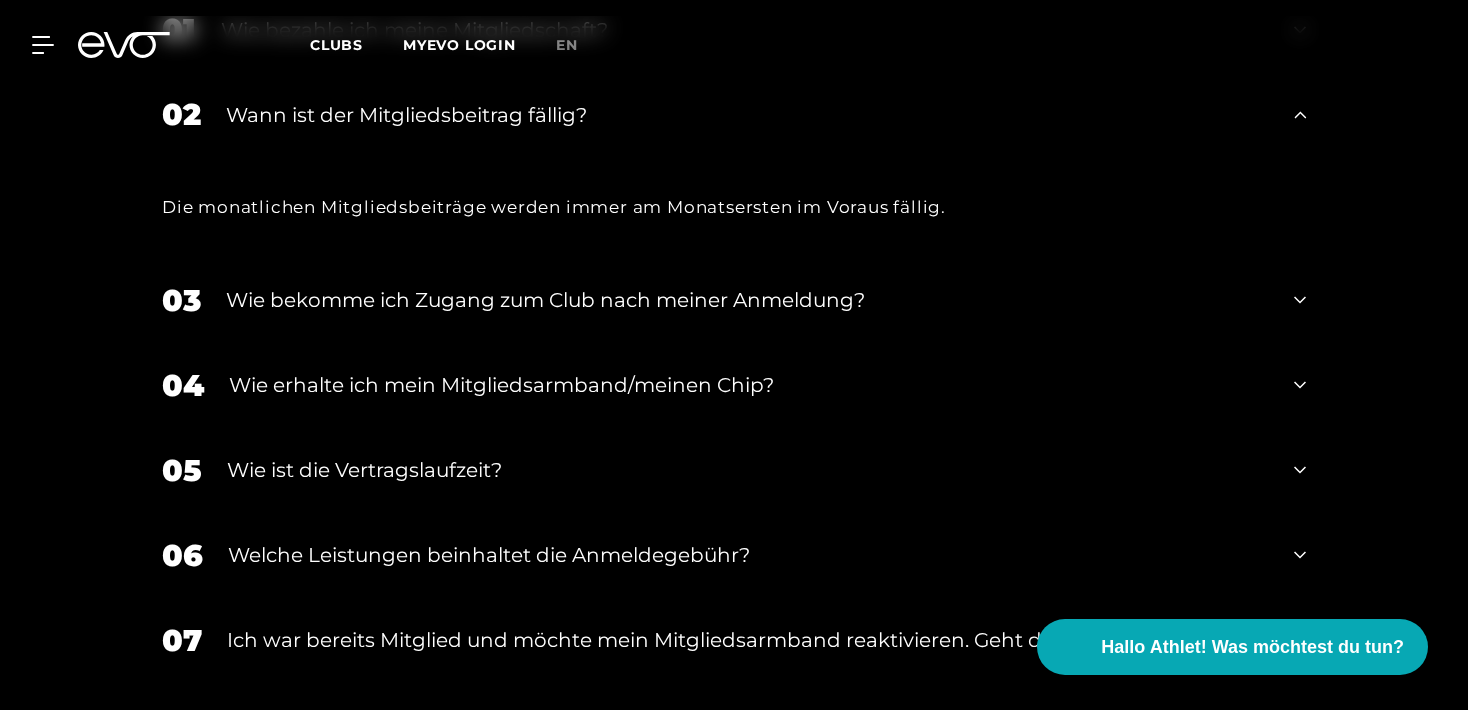 click on "05 Wie ist die Vertragslaufzeit?" at bounding box center (734, 470) 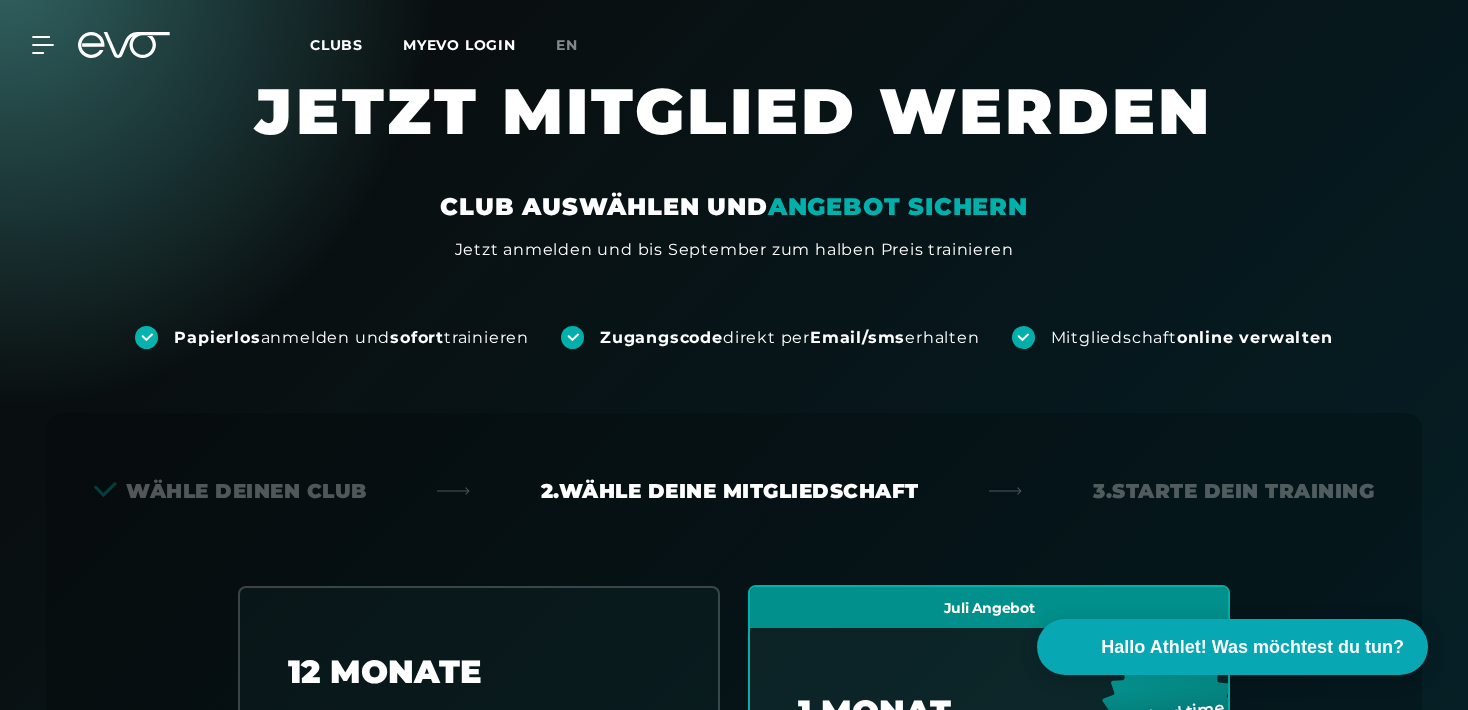 scroll, scrollTop: 18, scrollLeft: 0, axis: vertical 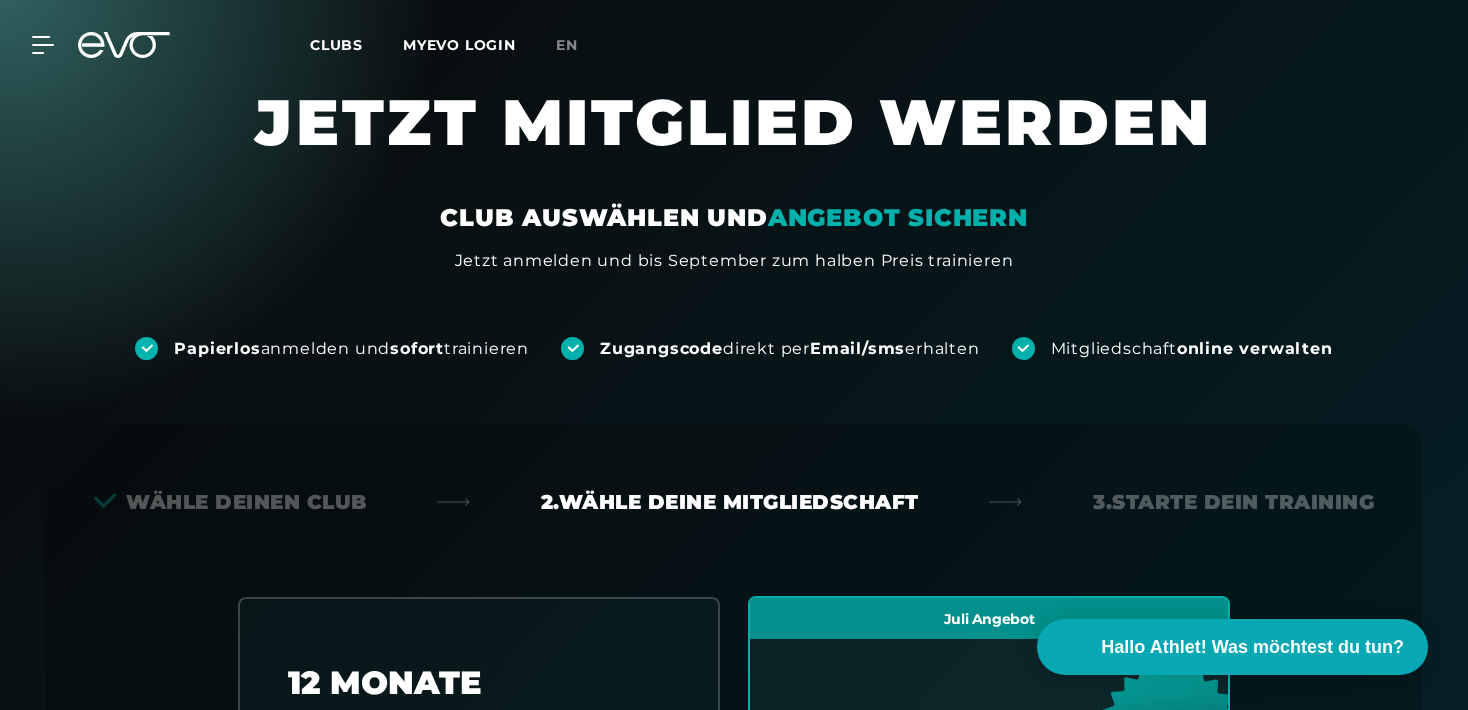 click on "Clubs" at bounding box center (336, 45) 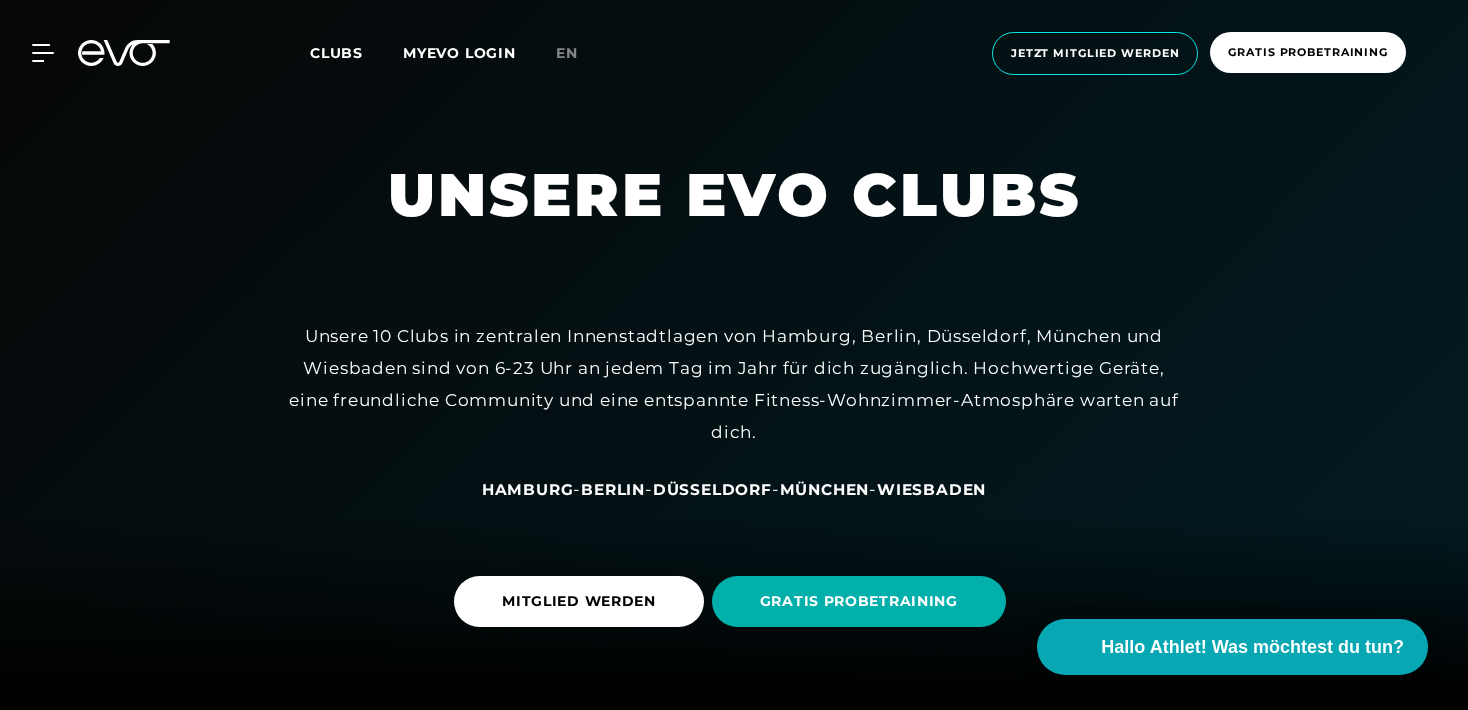 scroll, scrollTop: 0, scrollLeft: 0, axis: both 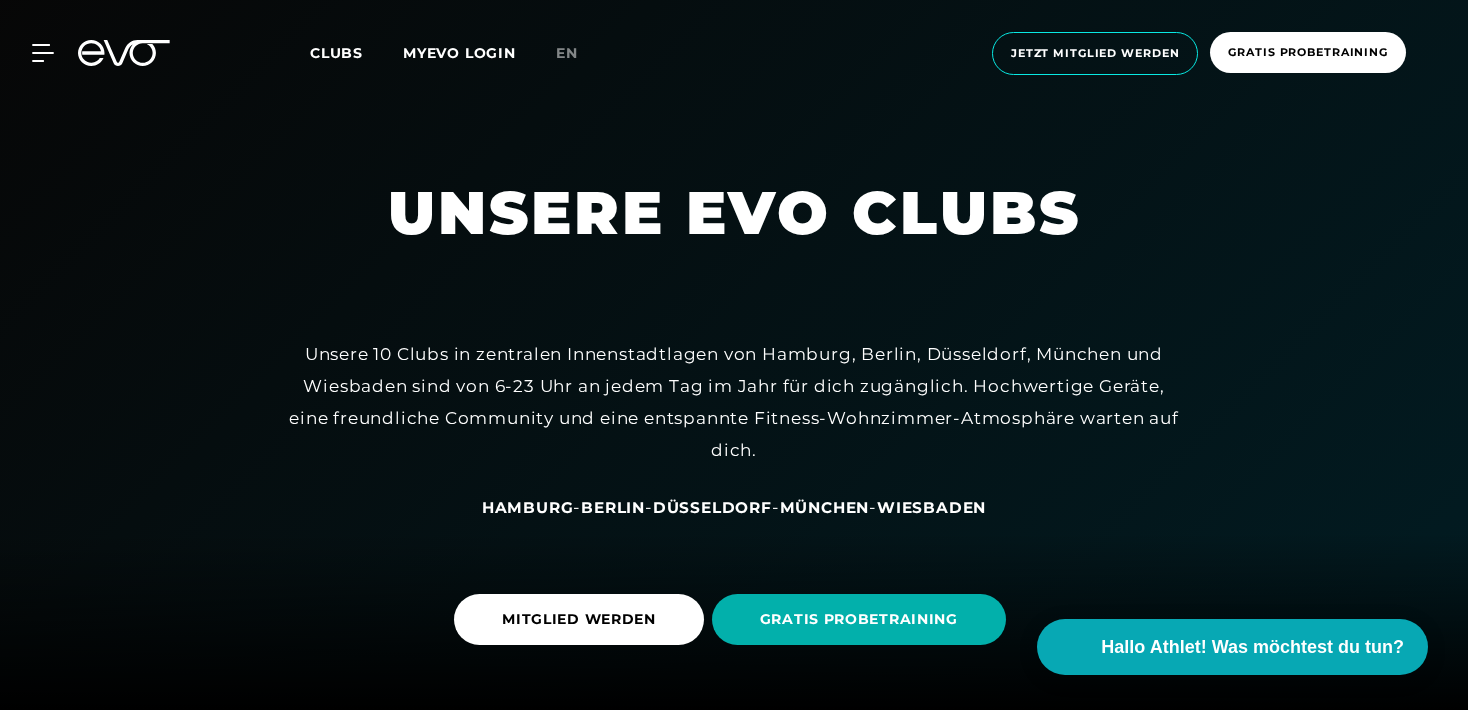 click on "München" at bounding box center [825, 507] 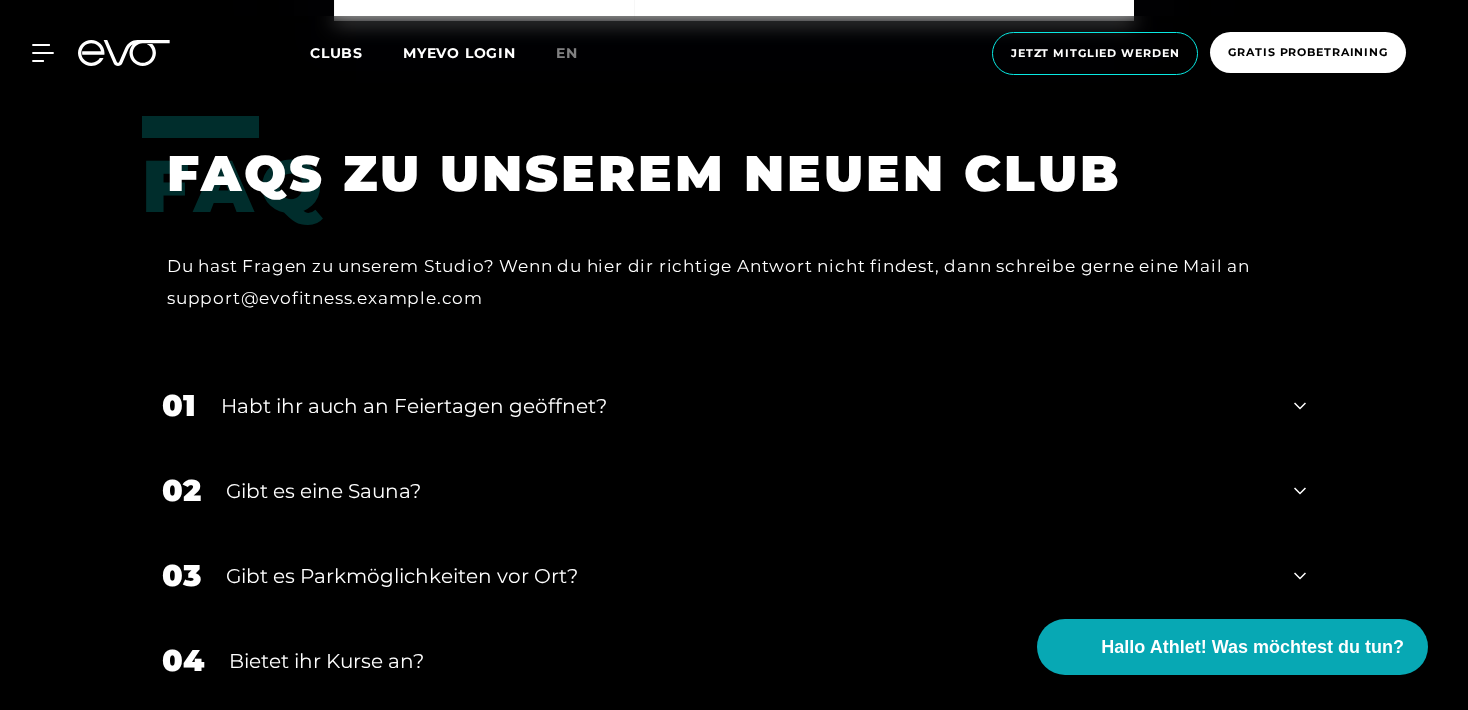 scroll, scrollTop: 5868, scrollLeft: 0, axis: vertical 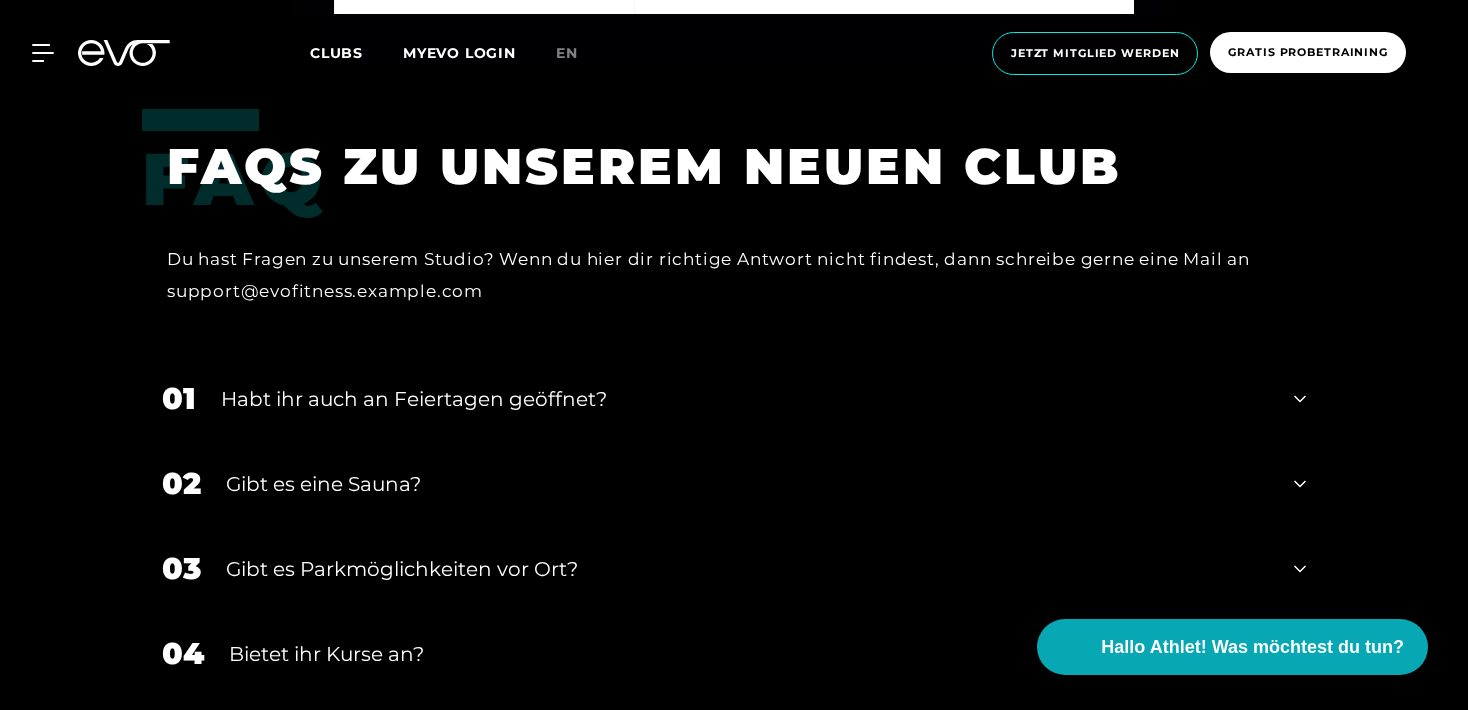 click 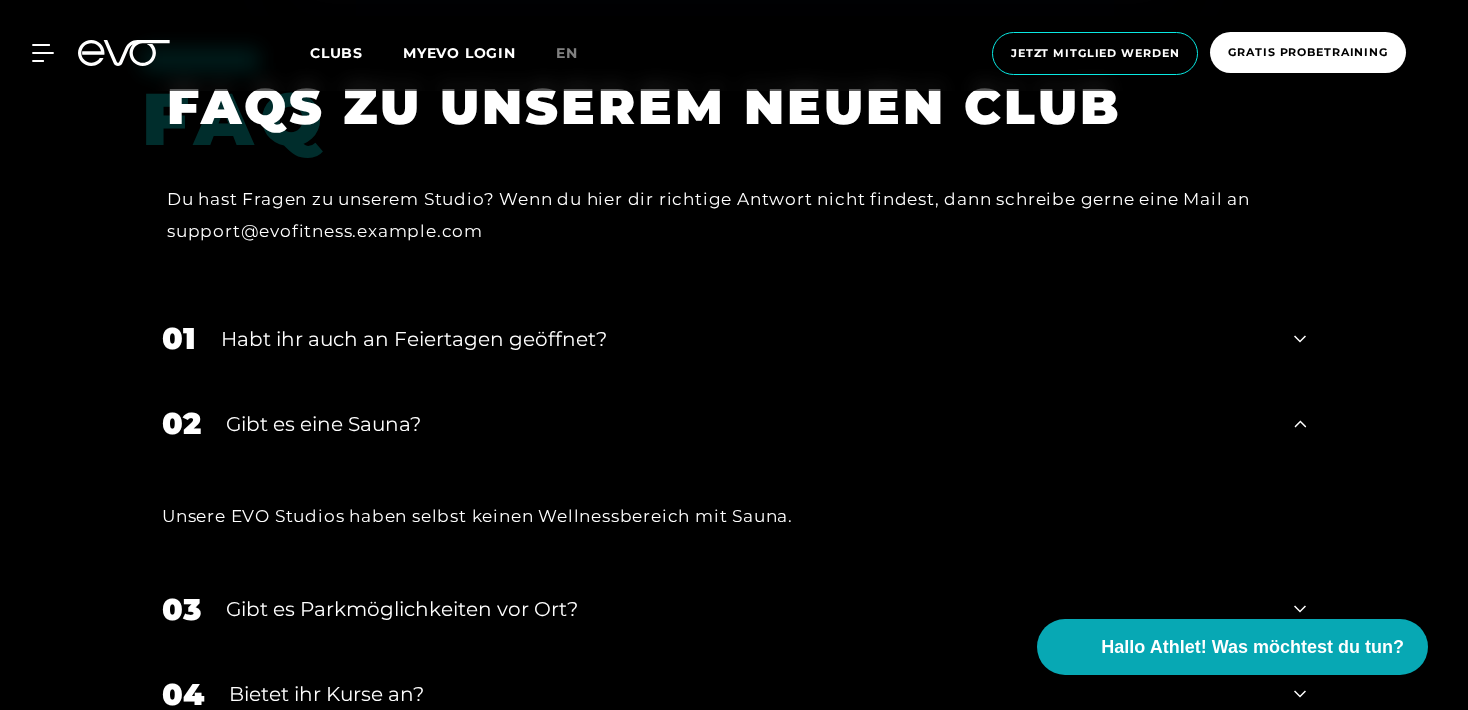 scroll, scrollTop: 5930, scrollLeft: 0, axis: vertical 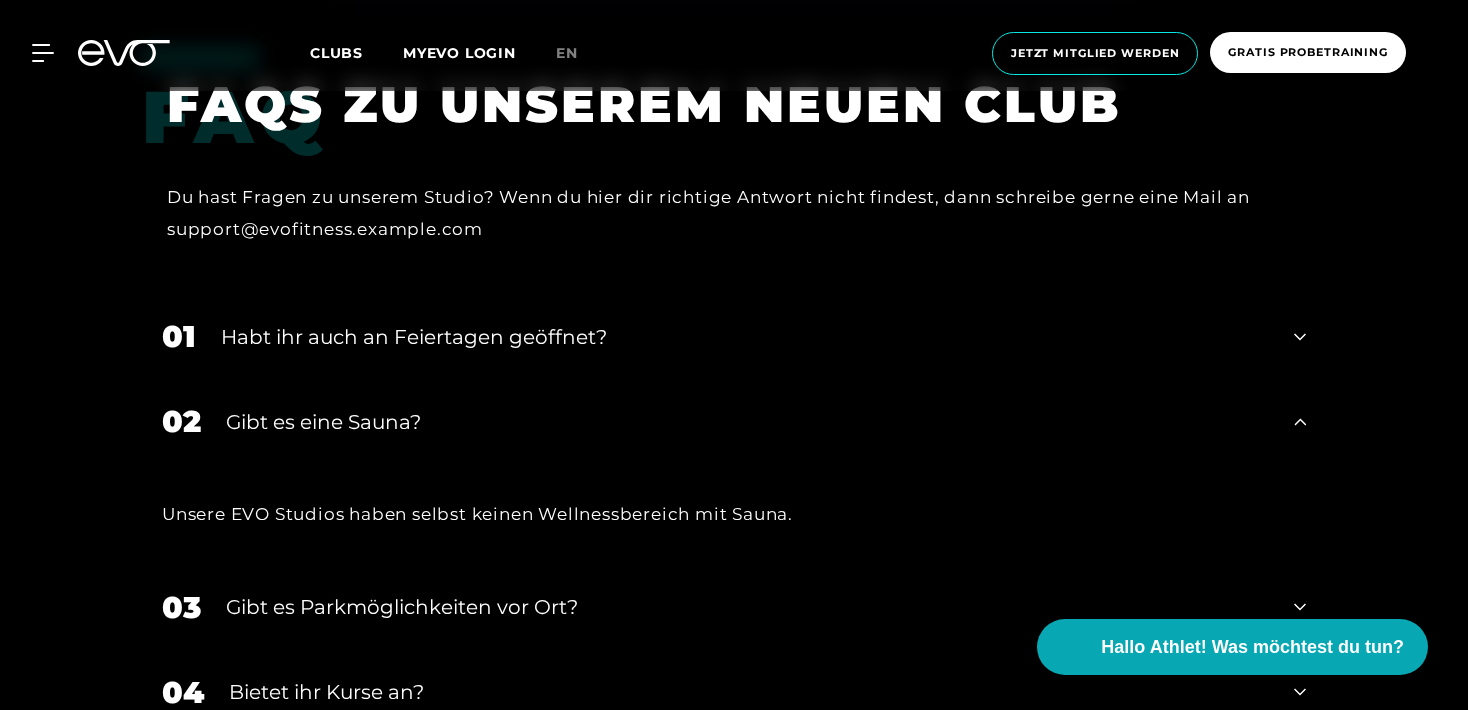 click 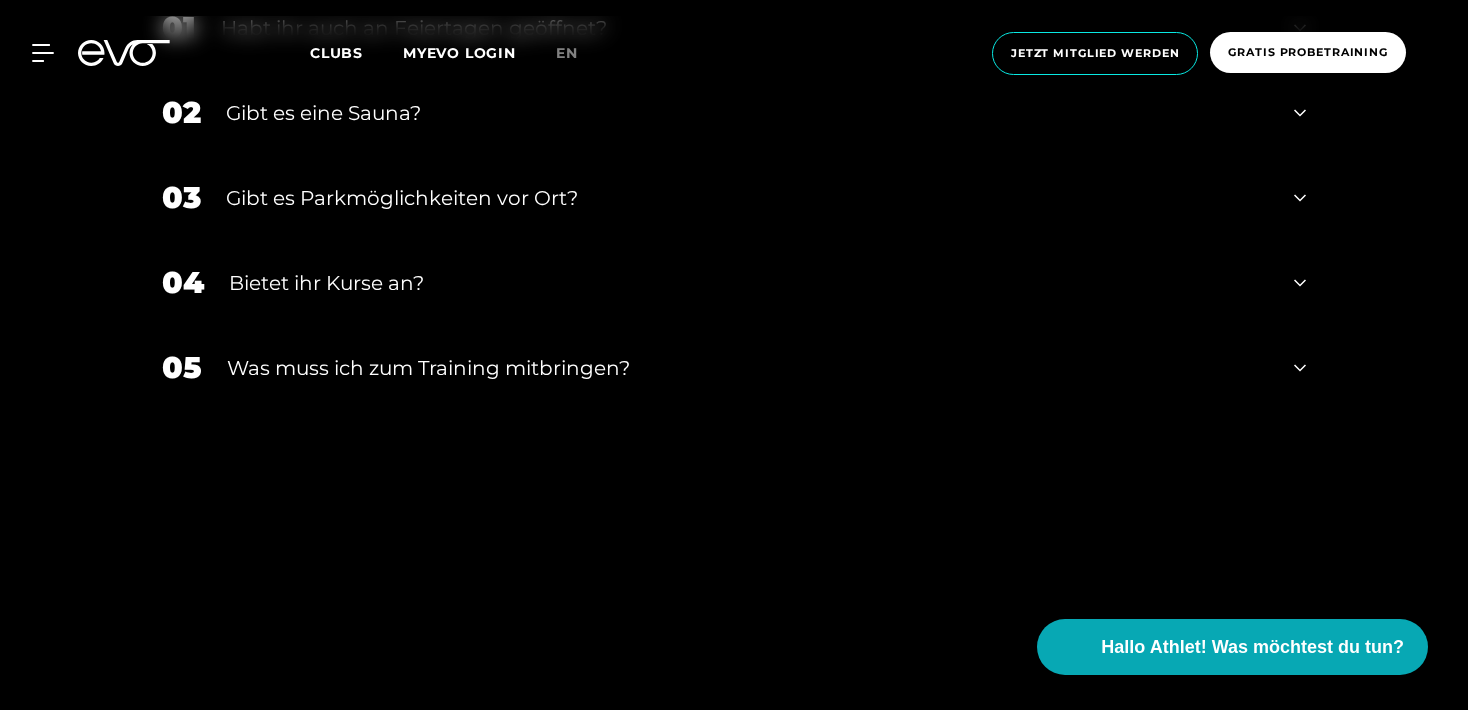 scroll, scrollTop: 6248, scrollLeft: 0, axis: vertical 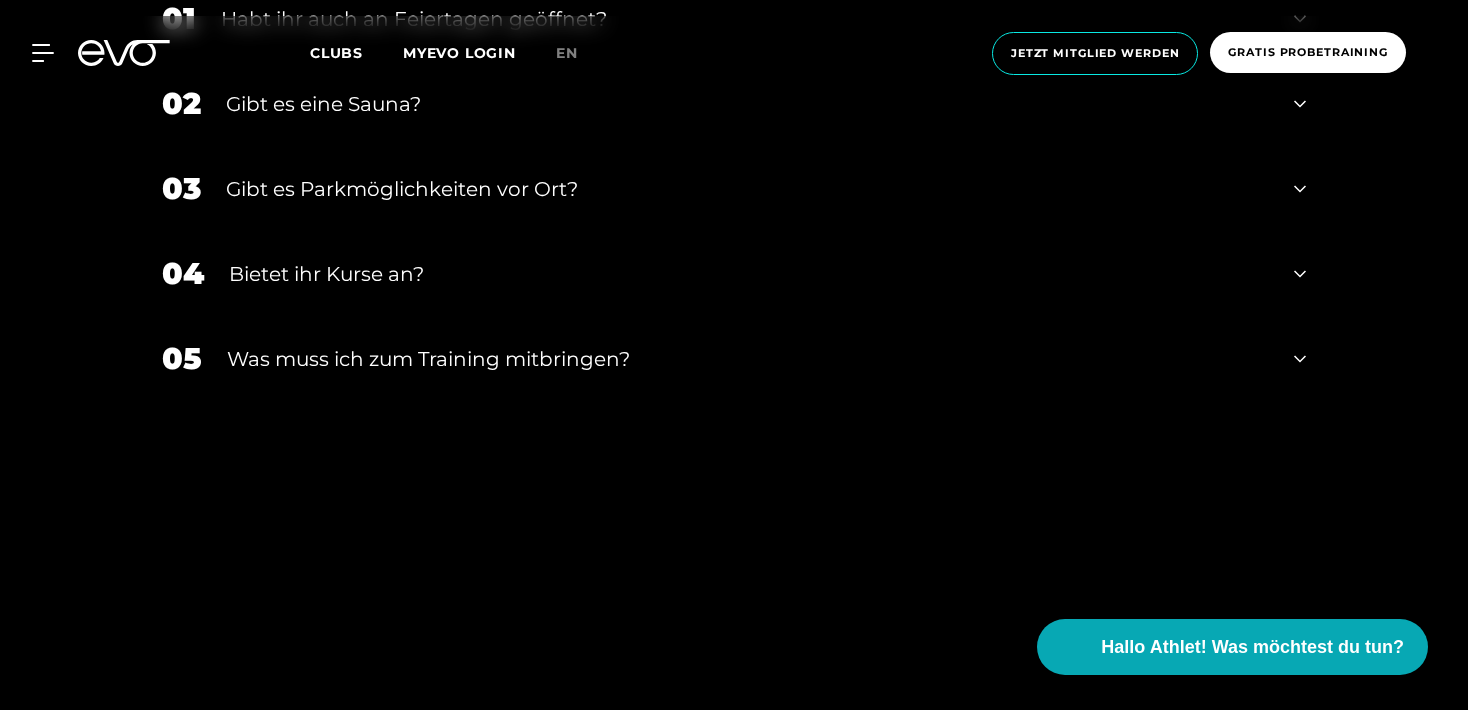 click 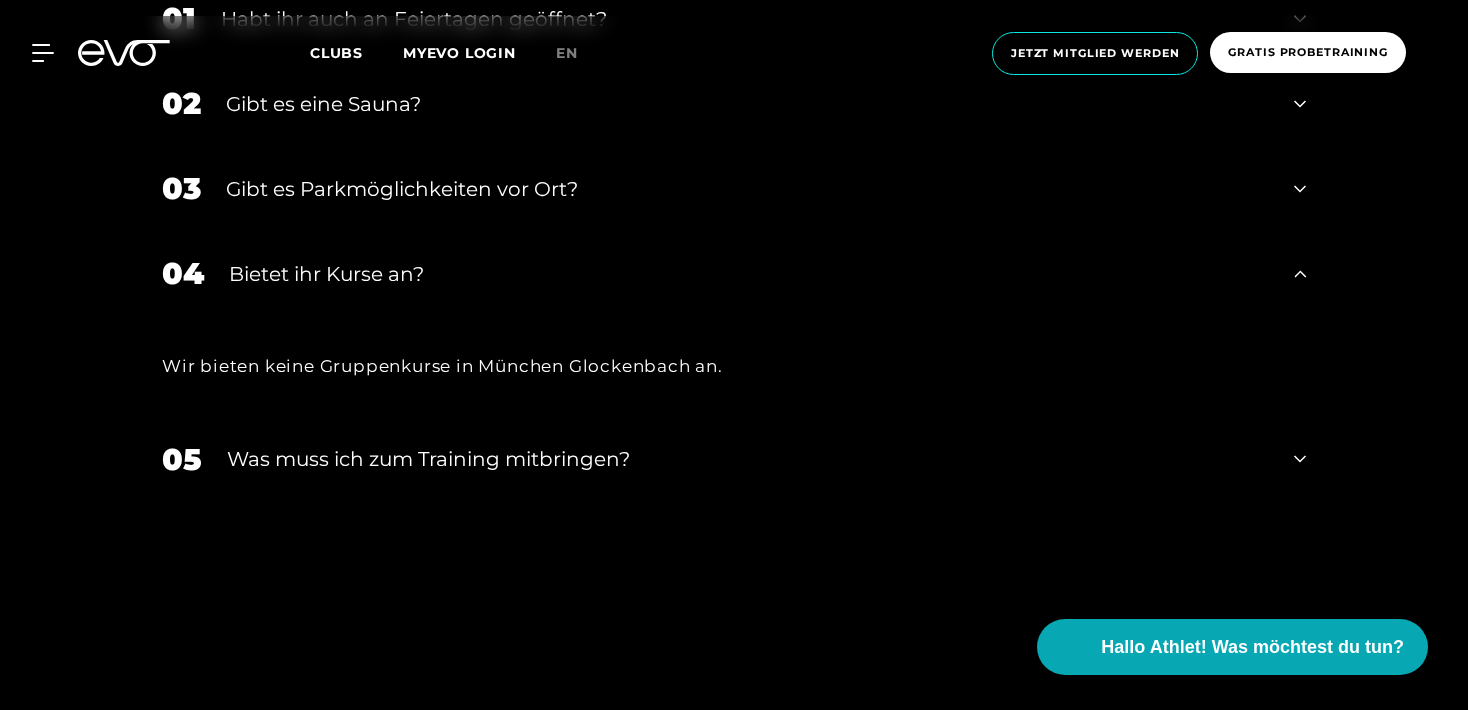 click 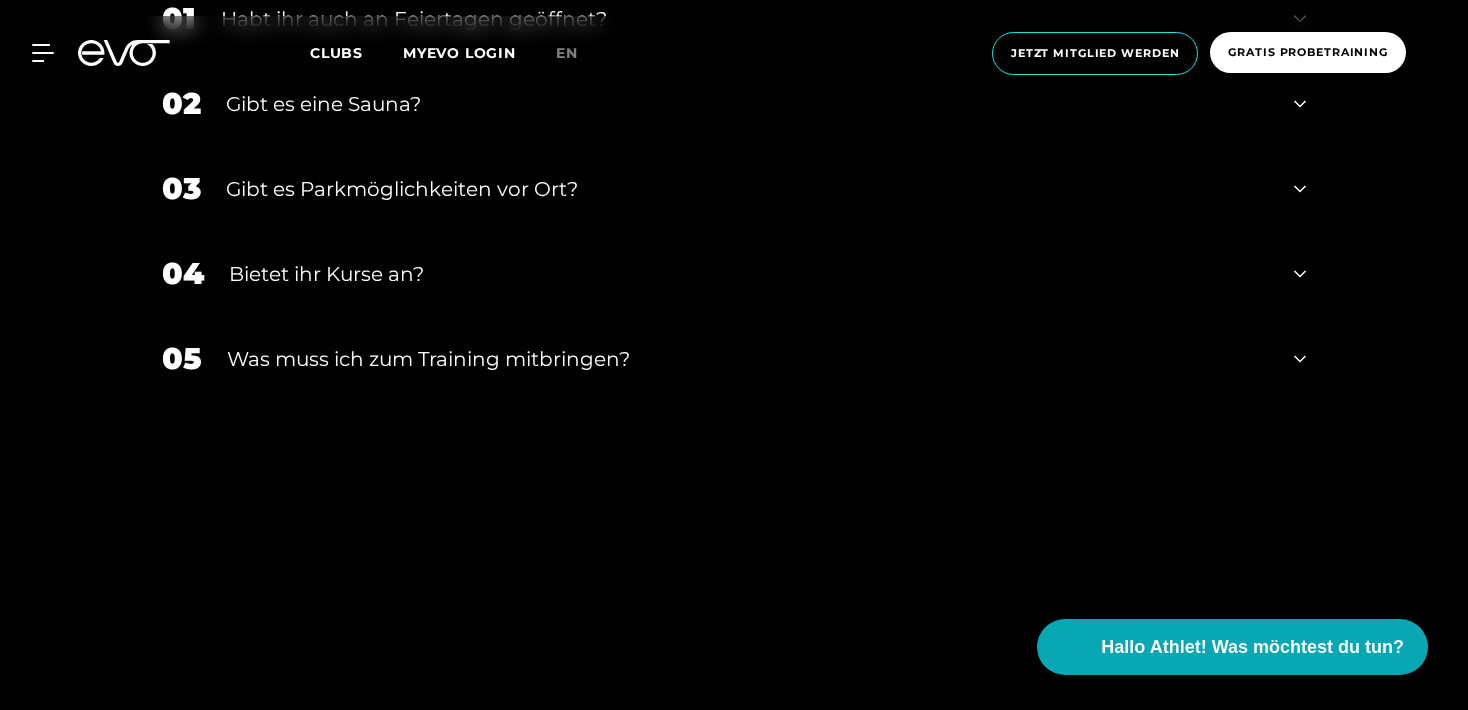 click 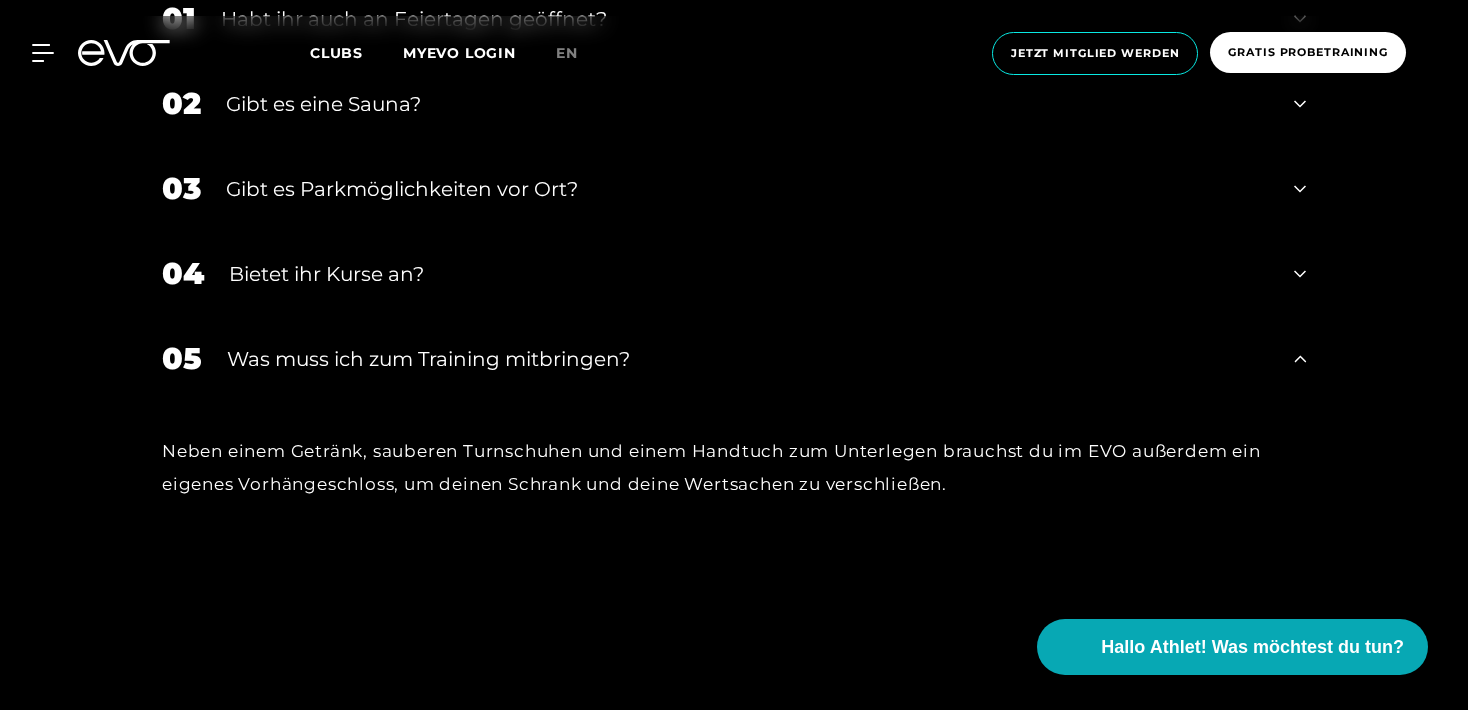click 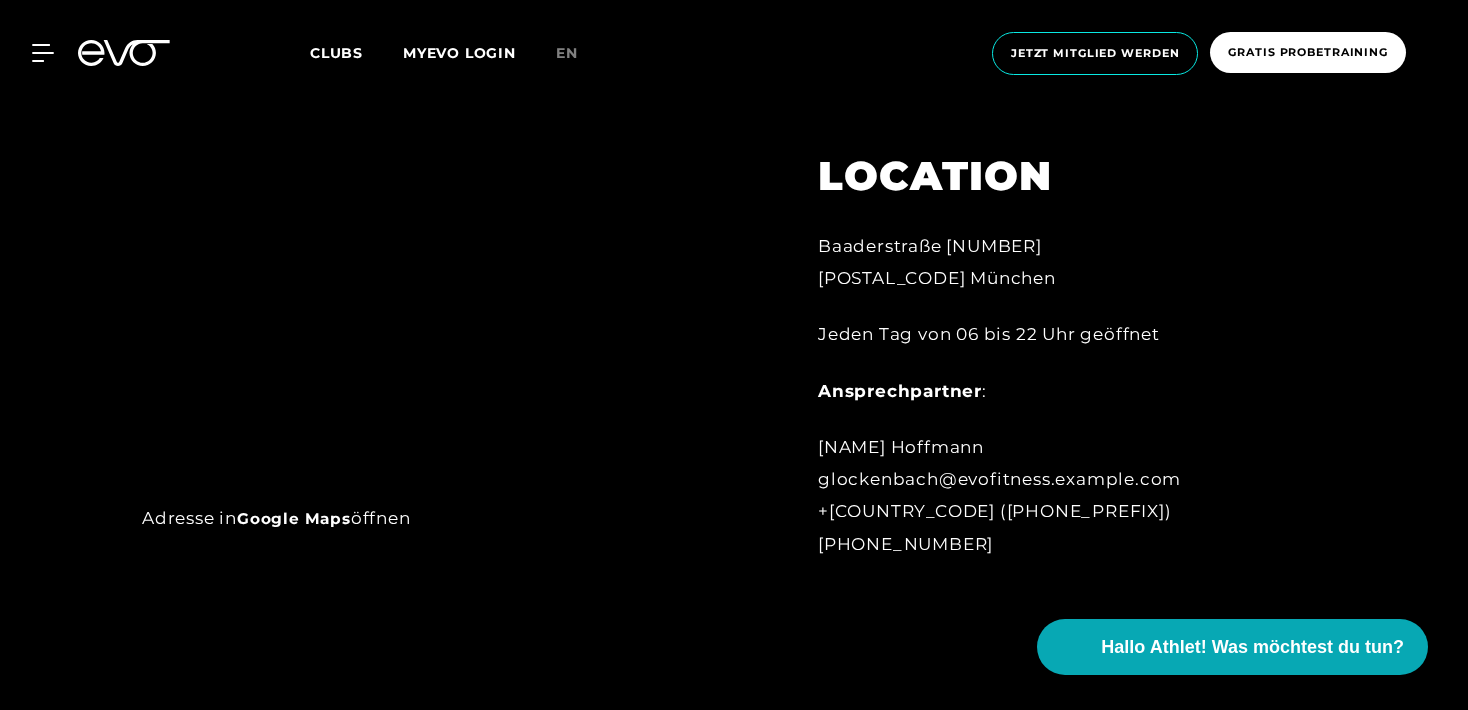 scroll, scrollTop: 1110, scrollLeft: 0, axis: vertical 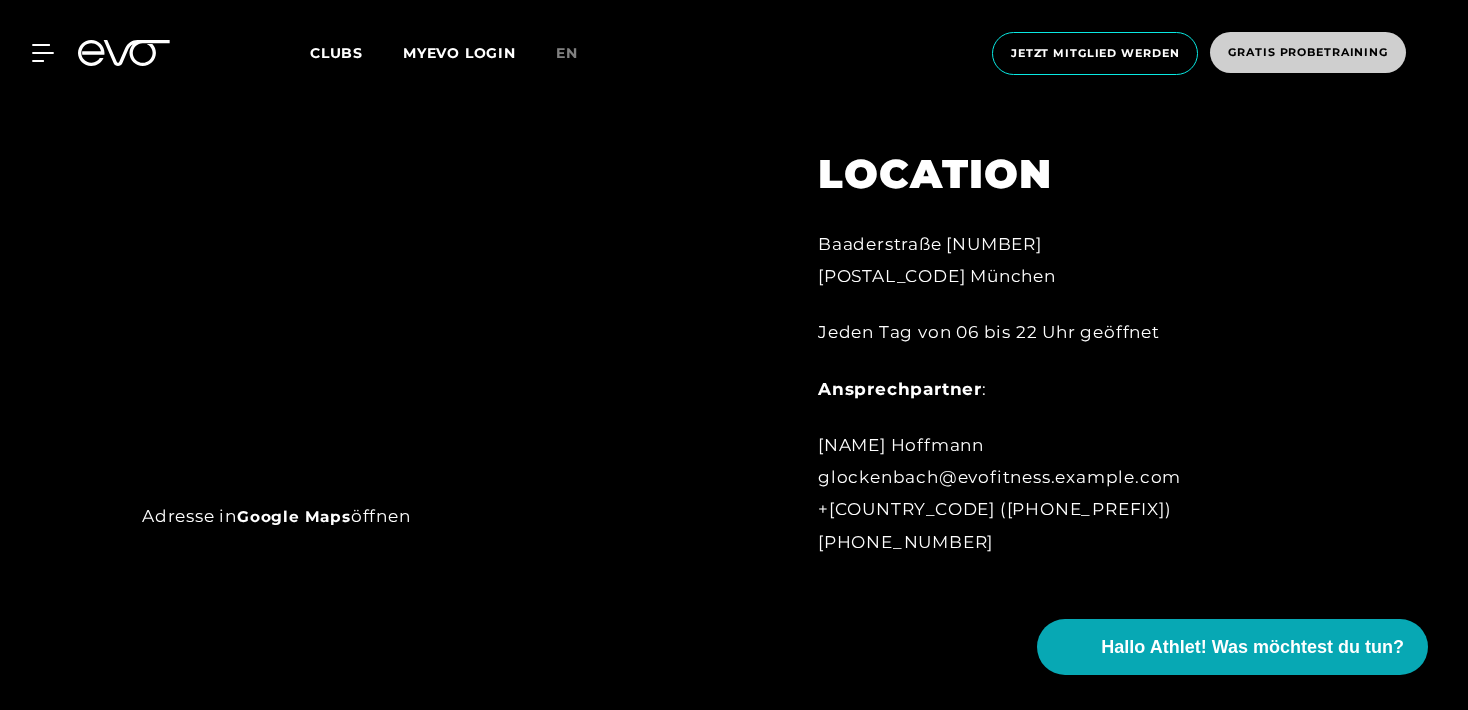 click on "Gratis Probetraining" at bounding box center [1308, 52] 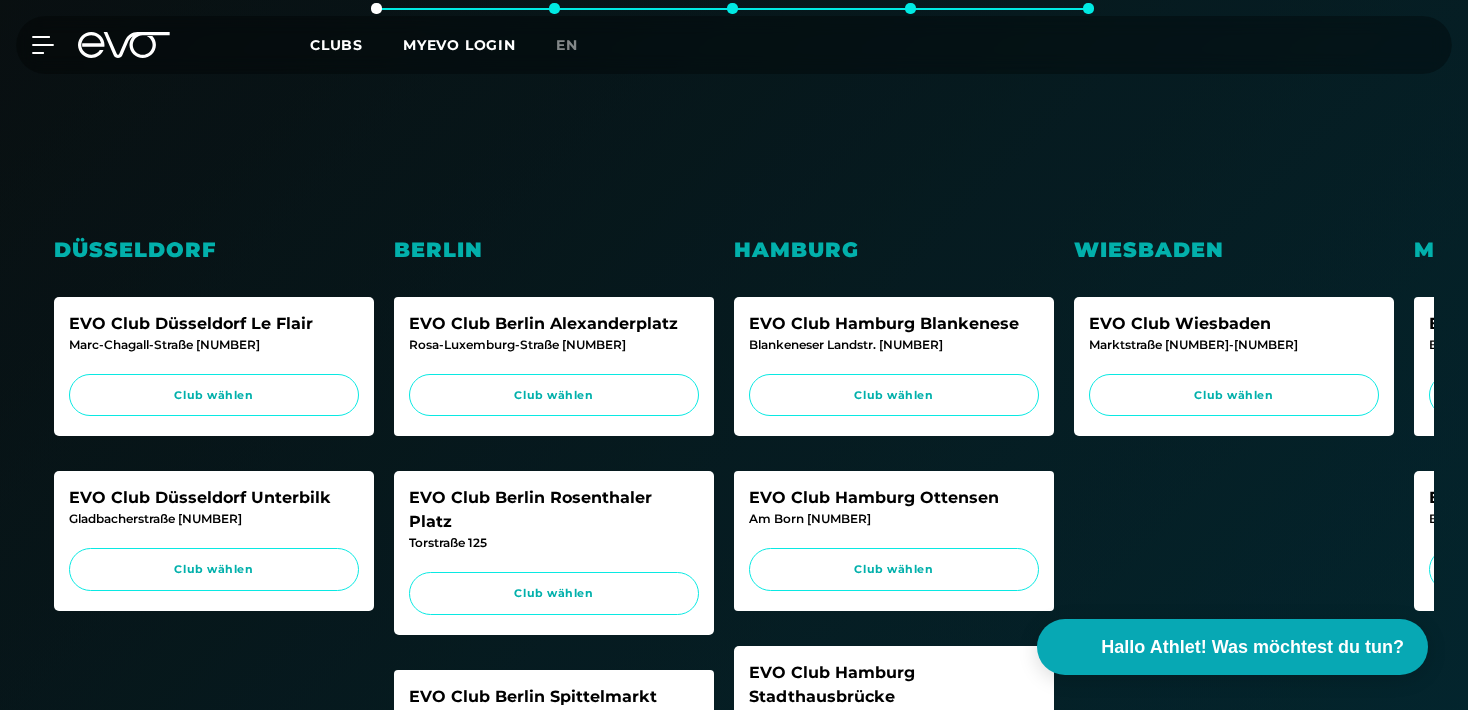 scroll, scrollTop: 519, scrollLeft: 0, axis: vertical 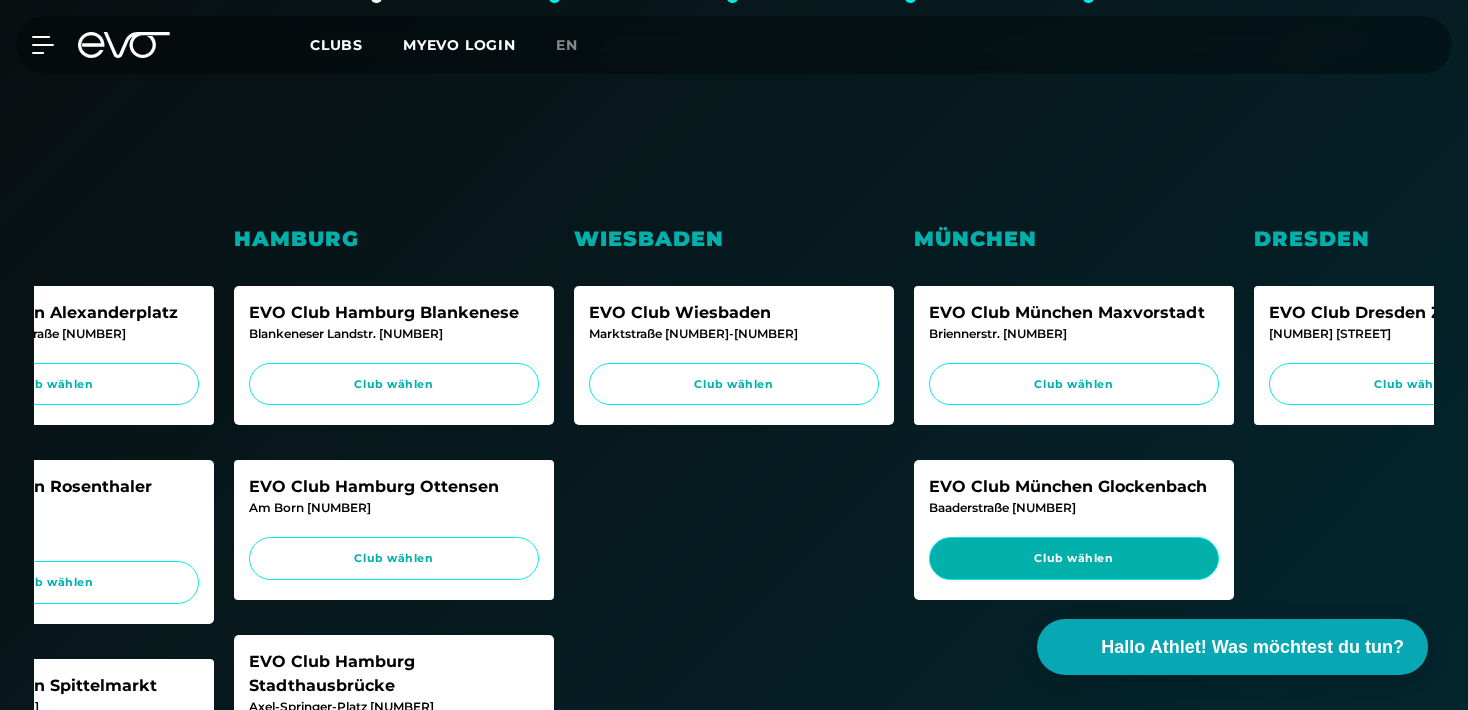 click on "Club wählen" at bounding box center [1074, 558] 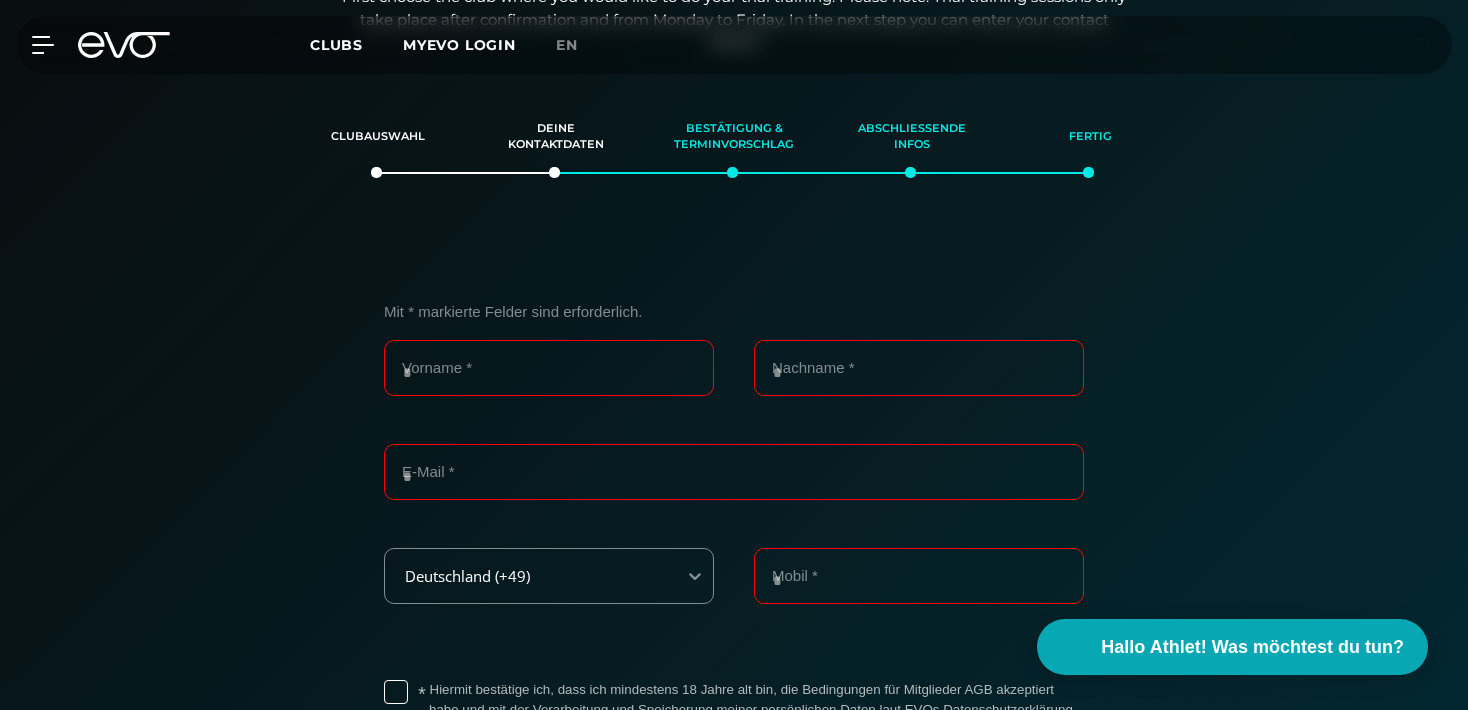 scroll, scrollTop: 343, scrollLeft: 0, axis: vertical 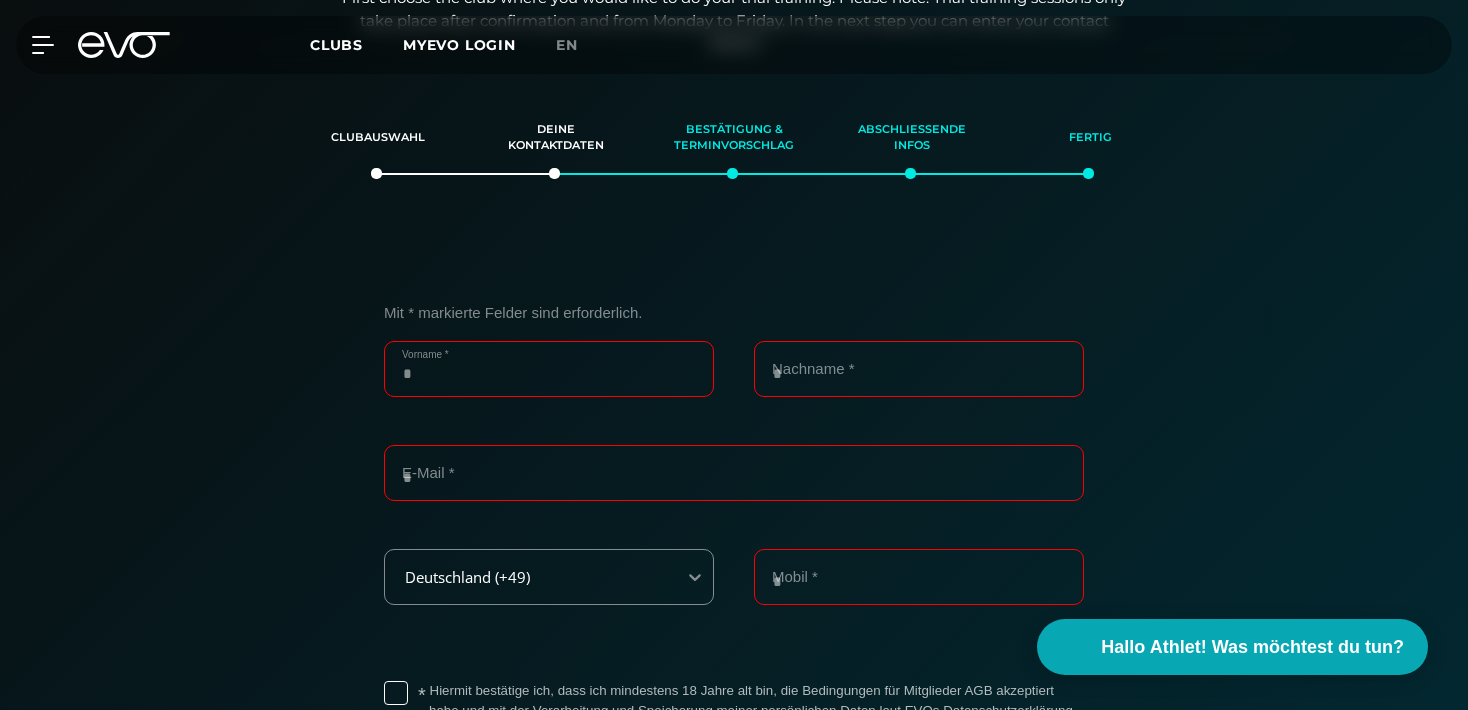 click on "Vorname *" at bounding box center (549, 369) 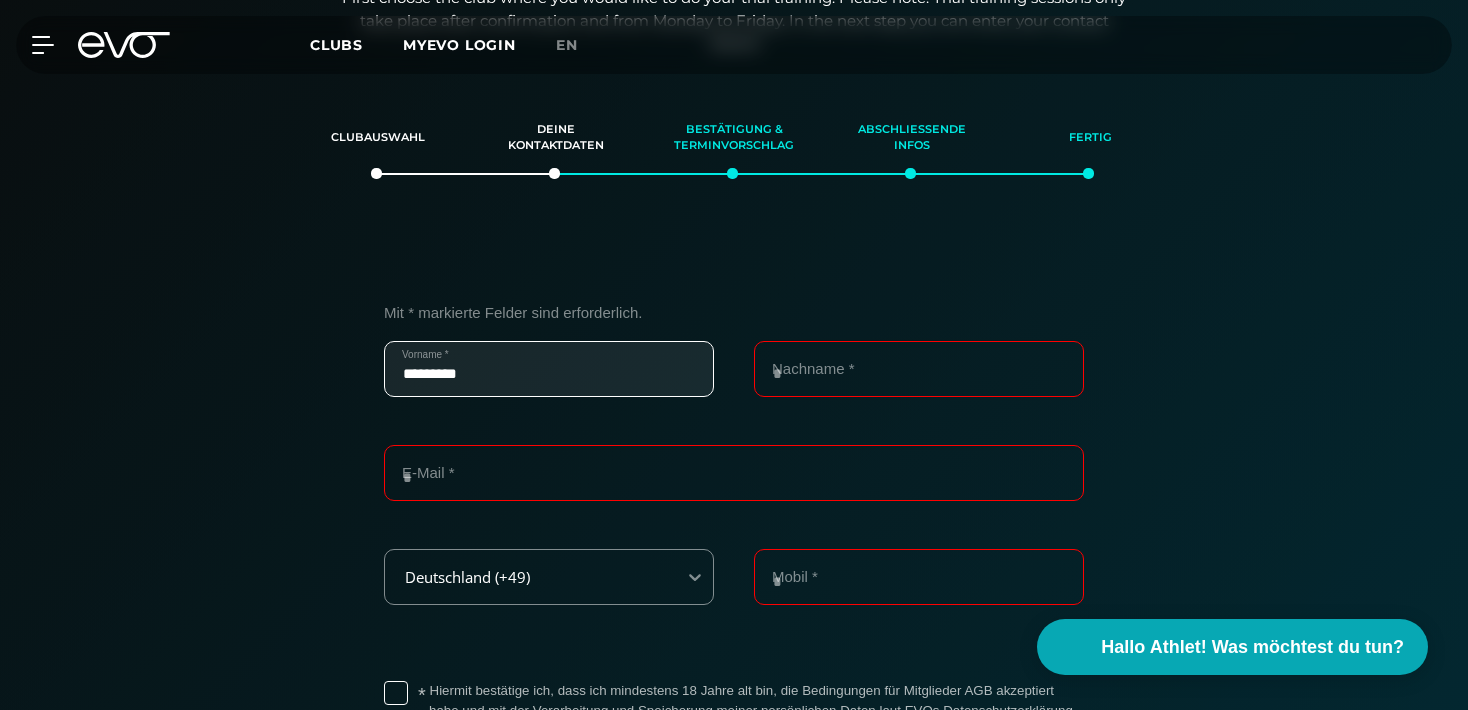 type on "**********" 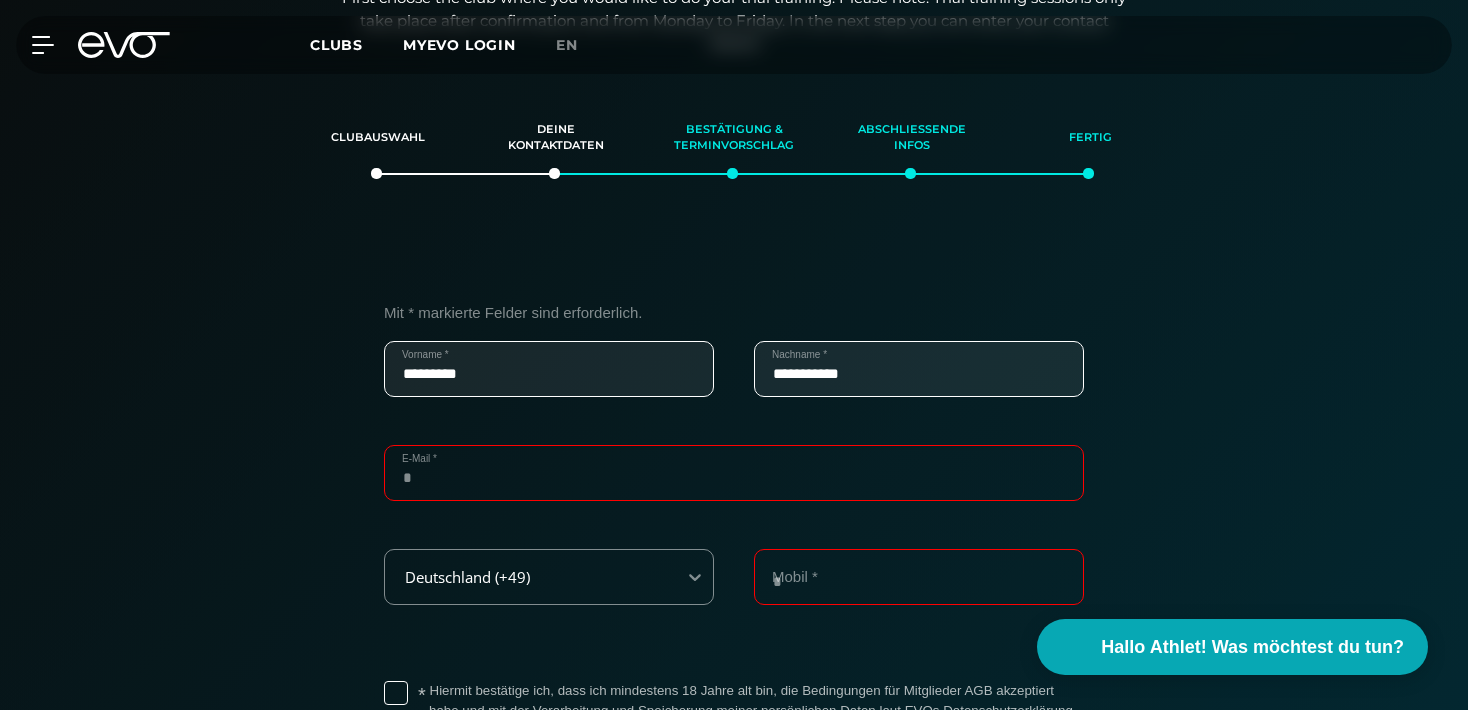 type on "**********" 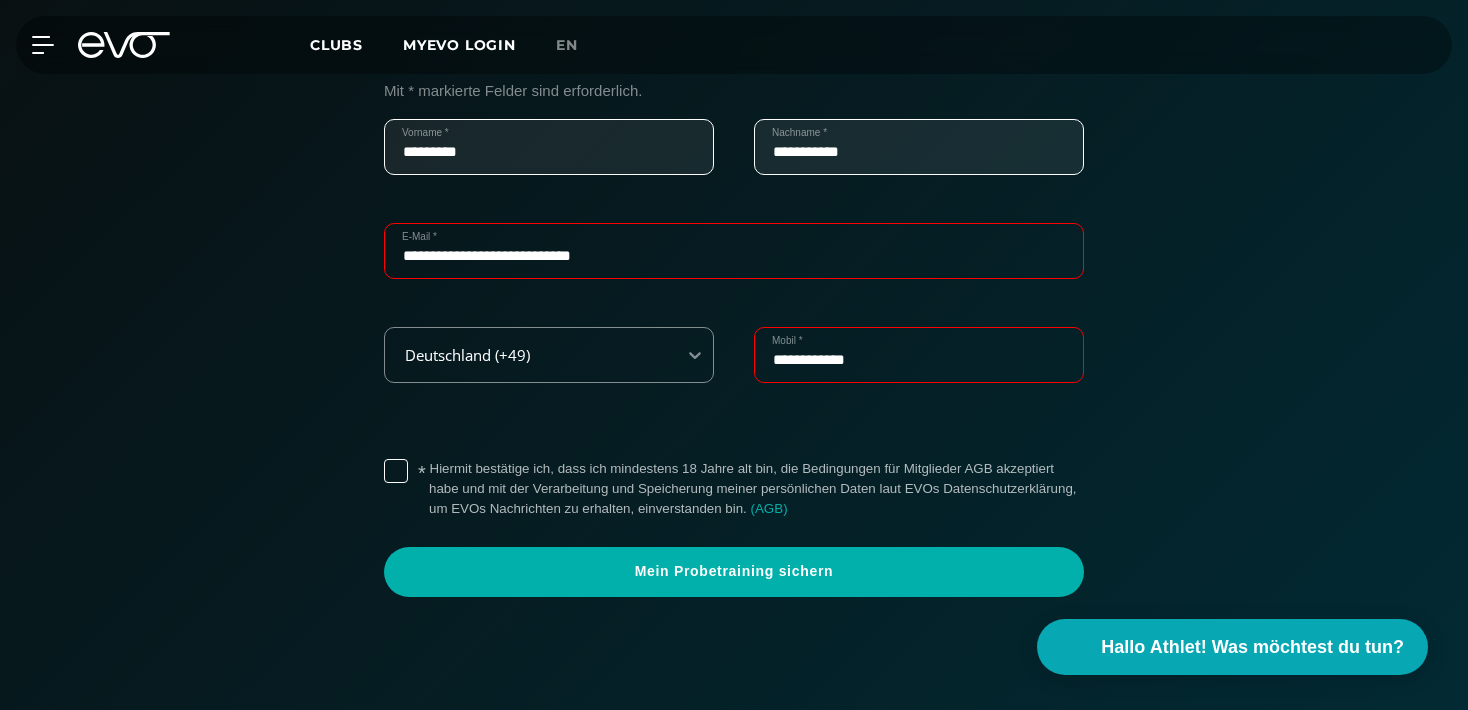 scroll, scrollTop: 568, scrollLeft: 0, axis: vertical 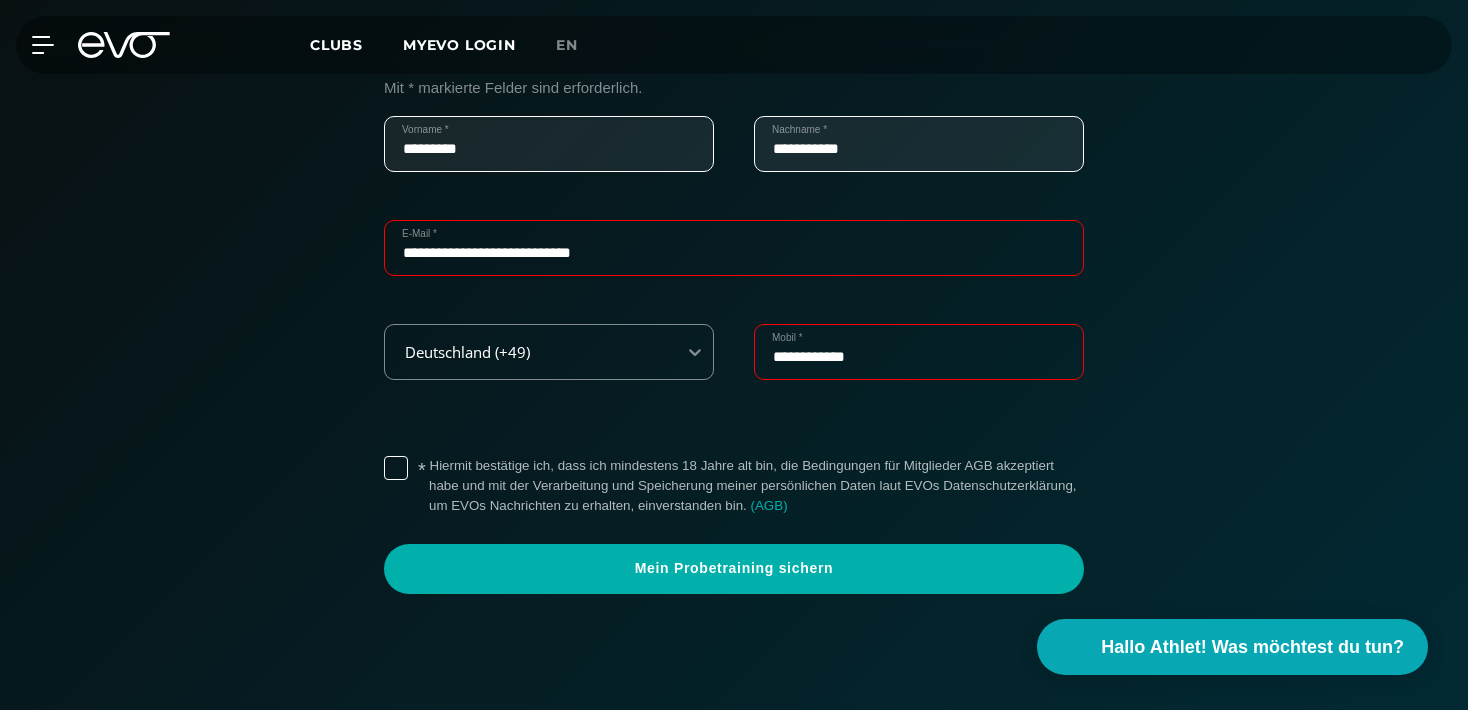 click on "*   Hiermit bestätige ich, dass ich mindestens 18 Jahre alt bin, die Bedingungen für Mitglieder AGB akzeptiert habe und mit der Verarbeitung und Speicherung meiner persönlichen Daten laut EVOs Datenschutzerklärung, um EVOs Nachrichten zu erhalten, einverstanden bin.   ( AGB )" at bounding box center (756, 486) 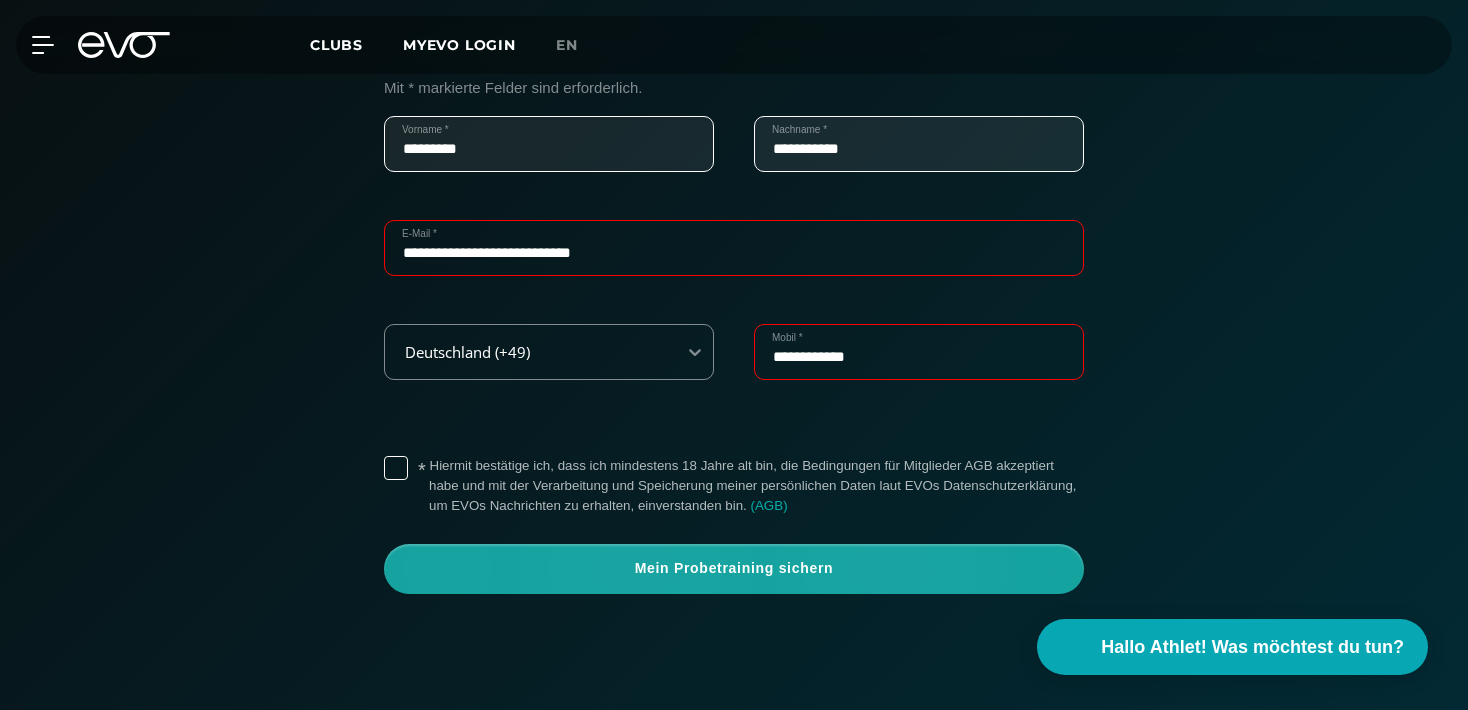 click on "Mein Probetraining sichern" at bounding box center (734, 569) 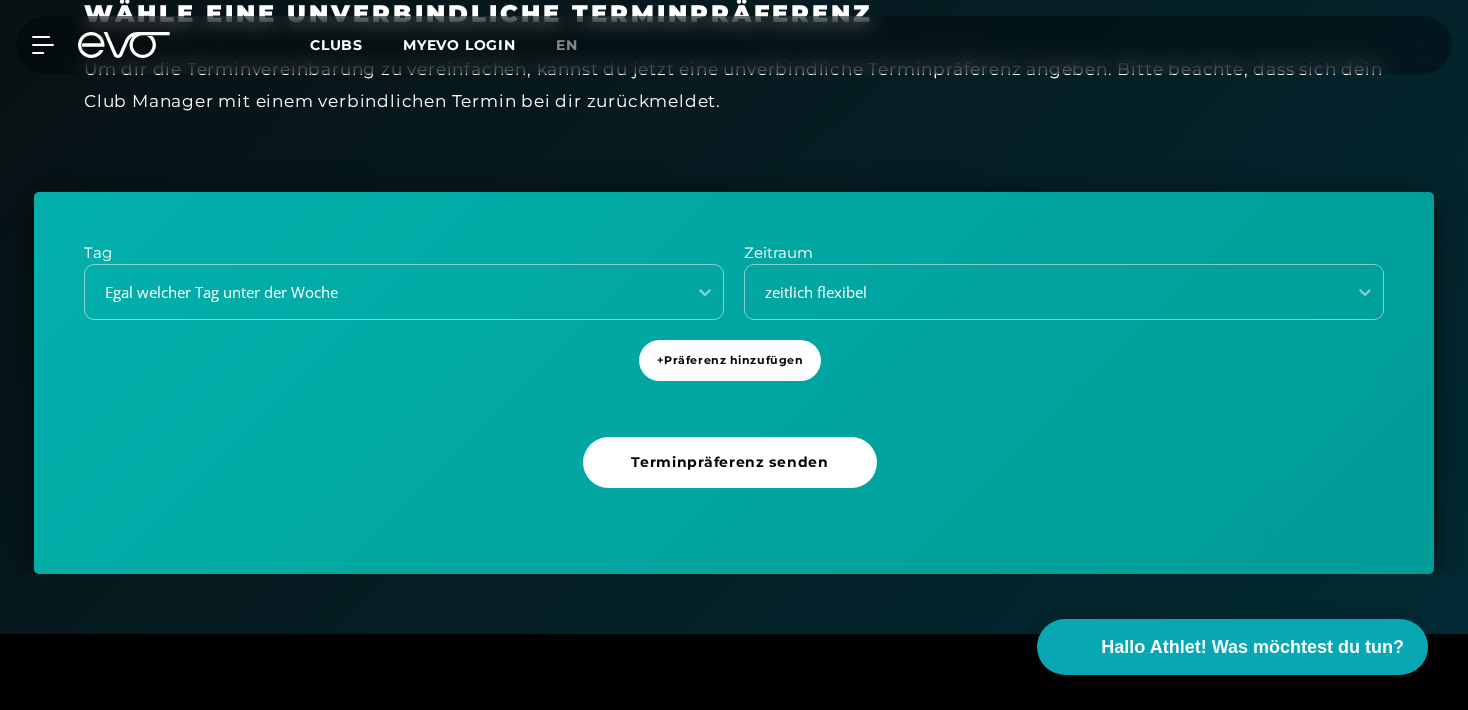 scroll, scrollTop: 629, scrollLeft: 0, axis: vertical 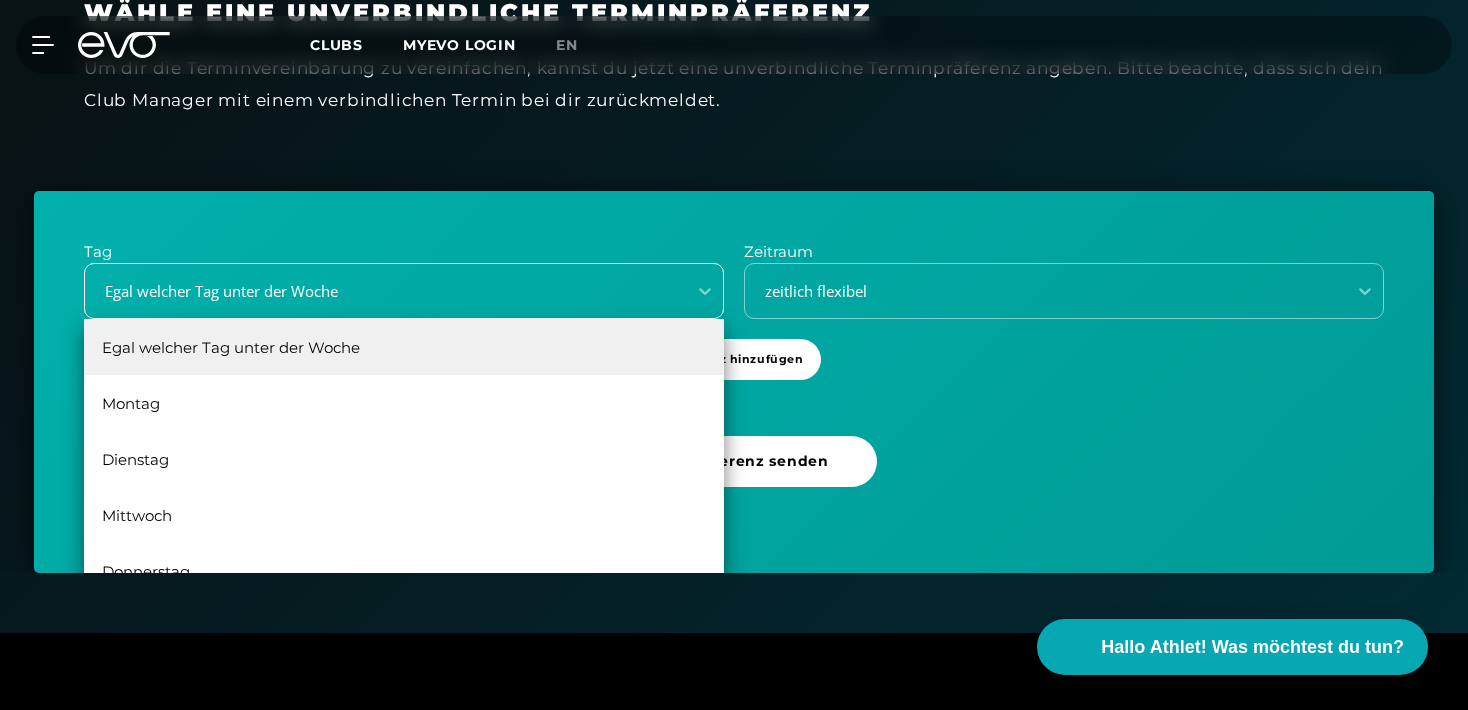 click at bounding box center [686, 291] 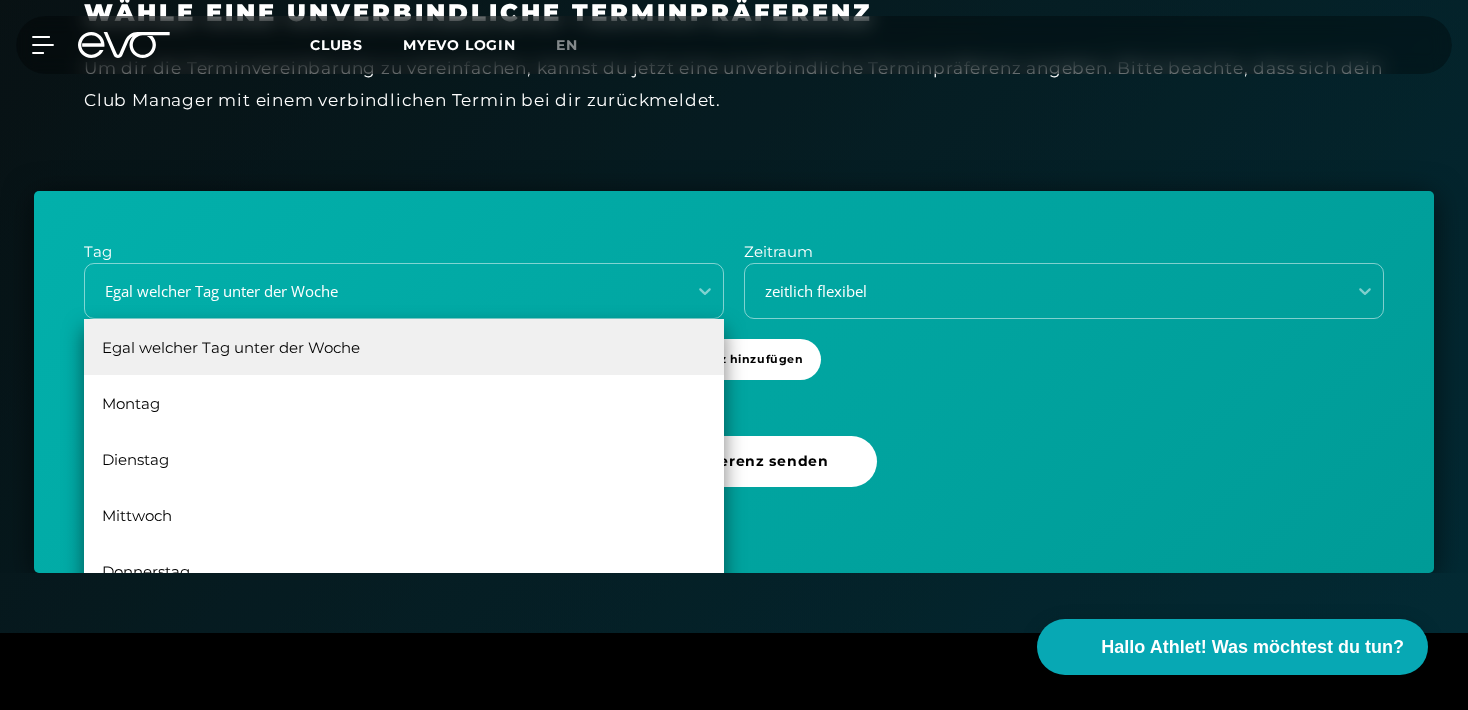 click on "Tag Egal welcher Tag unter der Woche, 1 of 6. 6 results available. Use Up and Down to choose options, press Enter to select the currently focused option, press Escape to exit the menu, press Tab to select the option and exit the menu. Egal welcher Tag unter der Woche Egal welcher Tag unter der Woche Montag Dienstag Mittwoch Donnerstag Freitag Zeitraum zeitlich flexibel +  Präferenz hinzufügen Terminpräferenz senden" at bounding box center [734, 382] 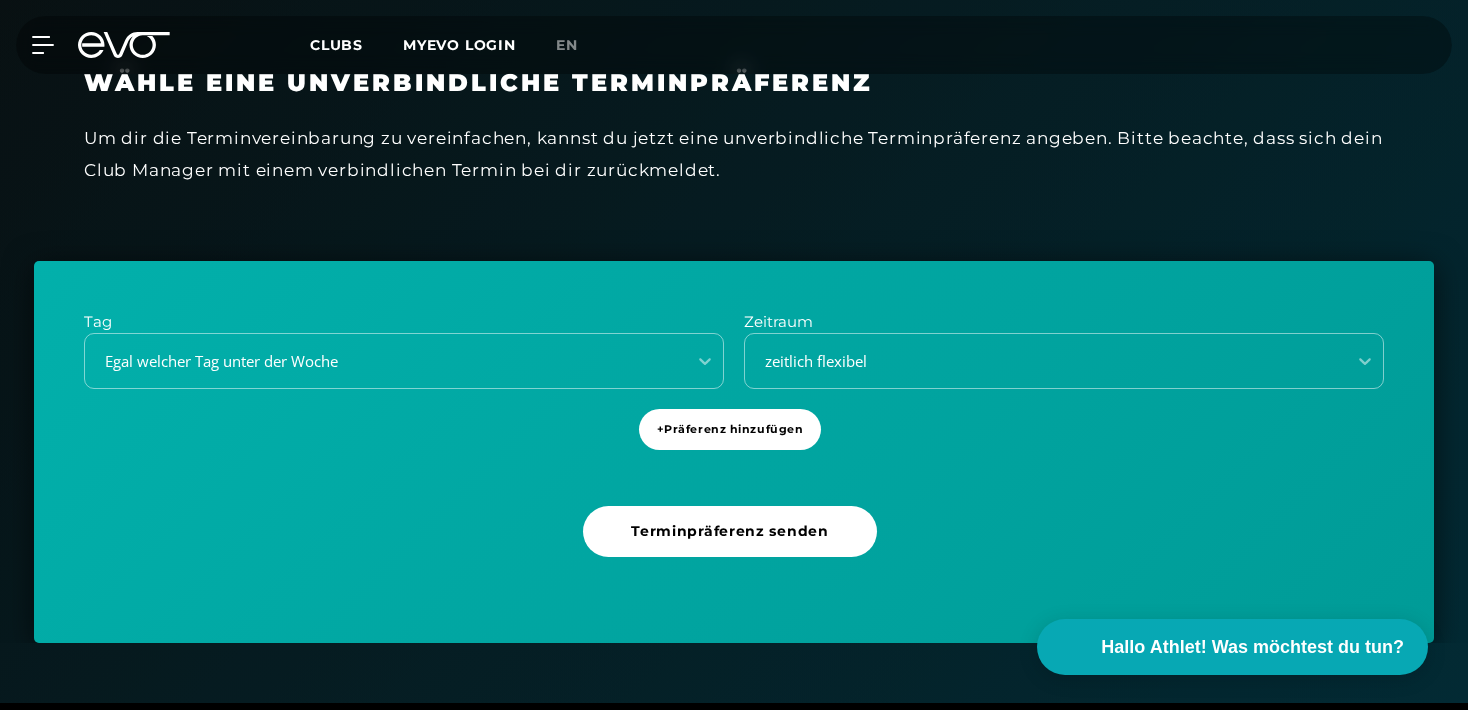 scroll, scrollTop: 558, scrollLeft: 0, axis: vertical 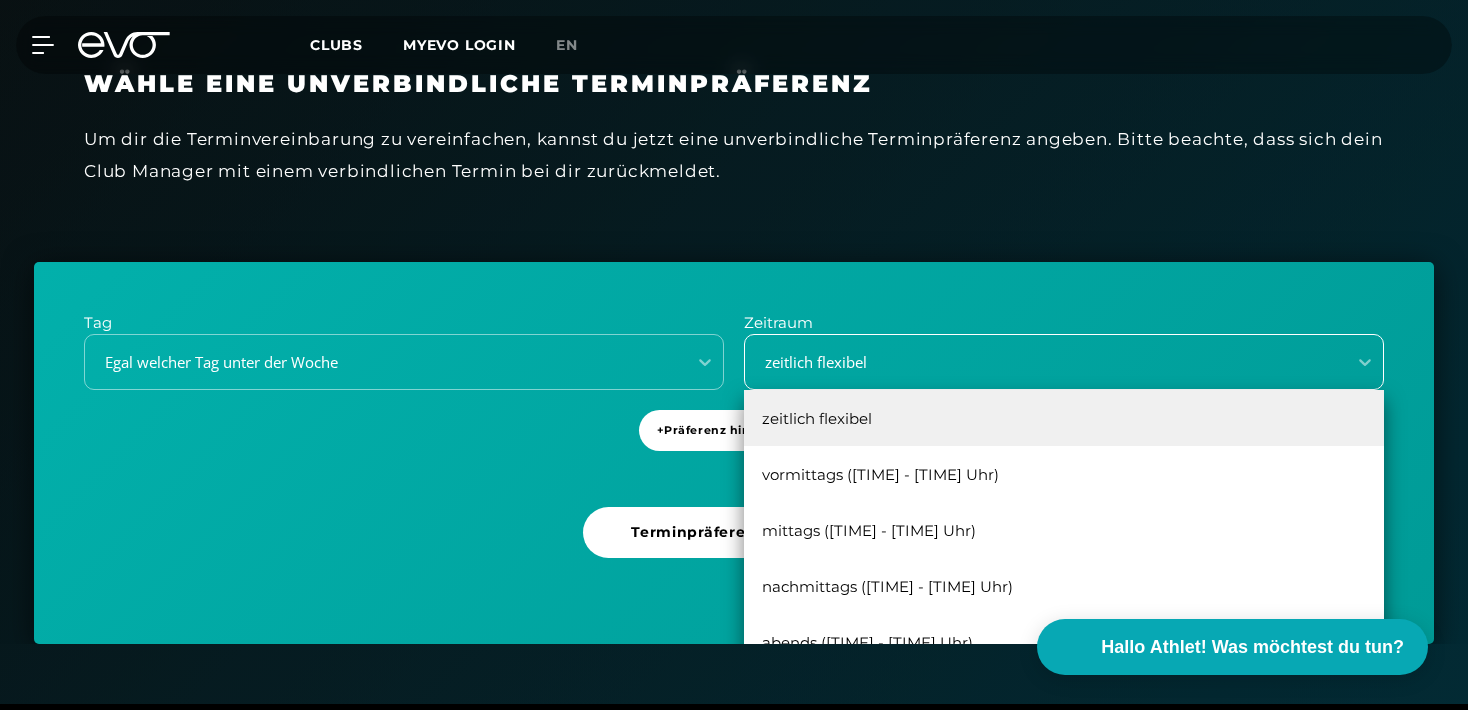 click on "zeitlich flexibel" at bounding box center [1039, 362] 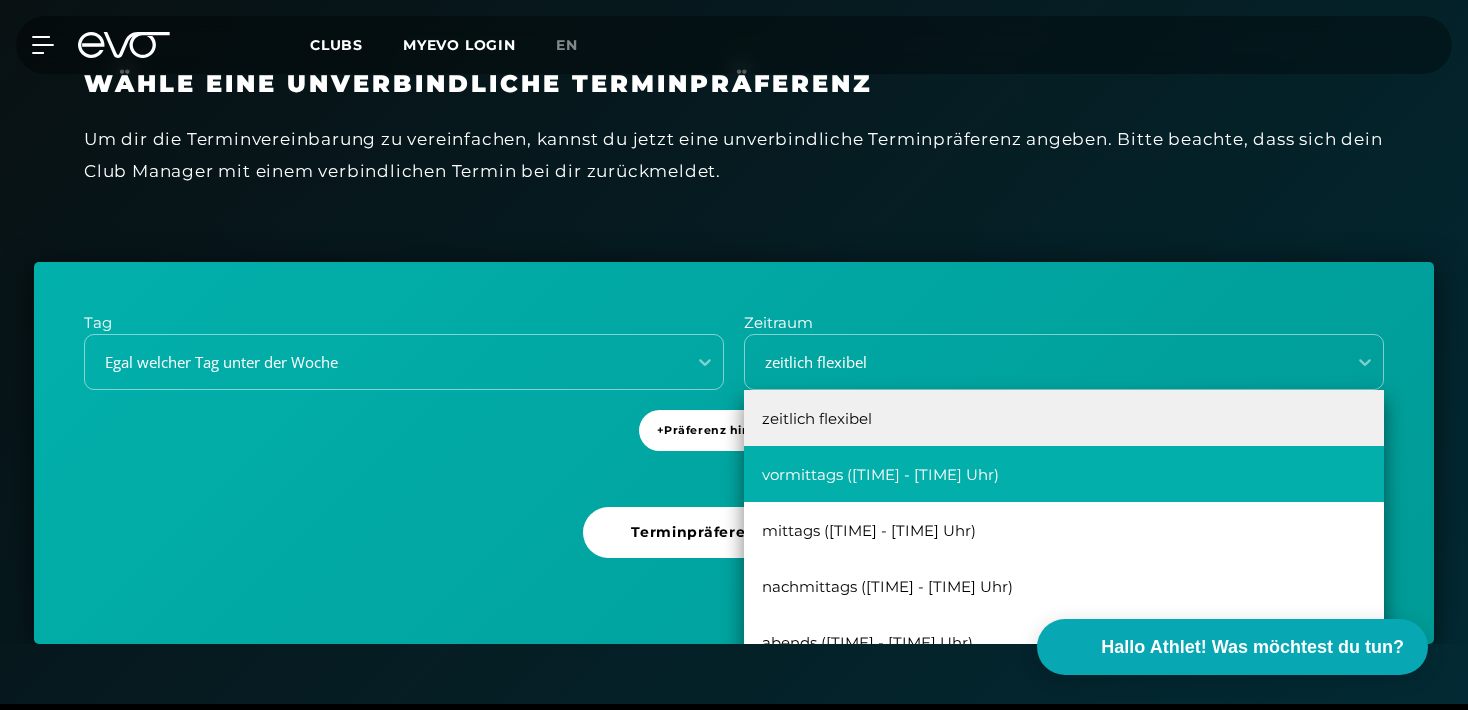 click on "vormittags ([TIME] - [TIME] Uhr)" at bounding box center (1064, 474) 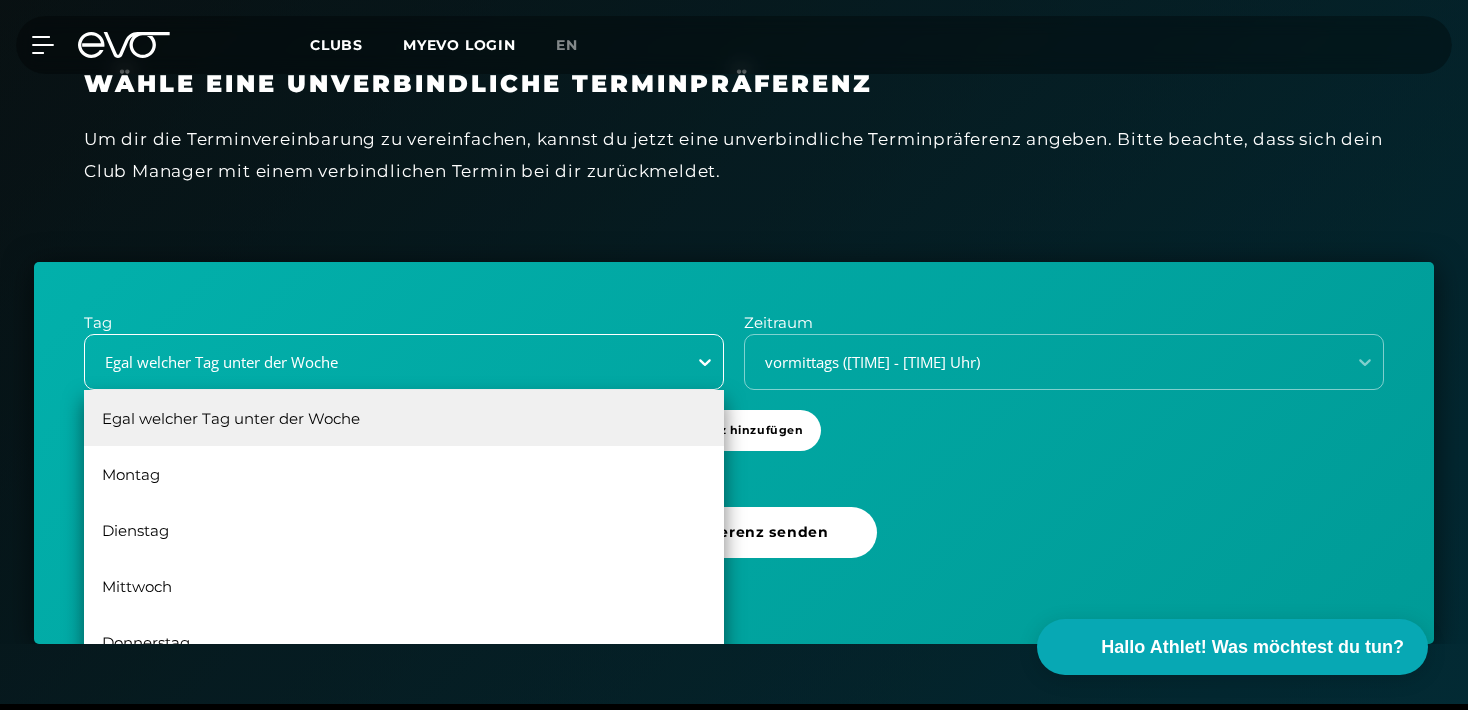 click at bounding box center [705, 362] 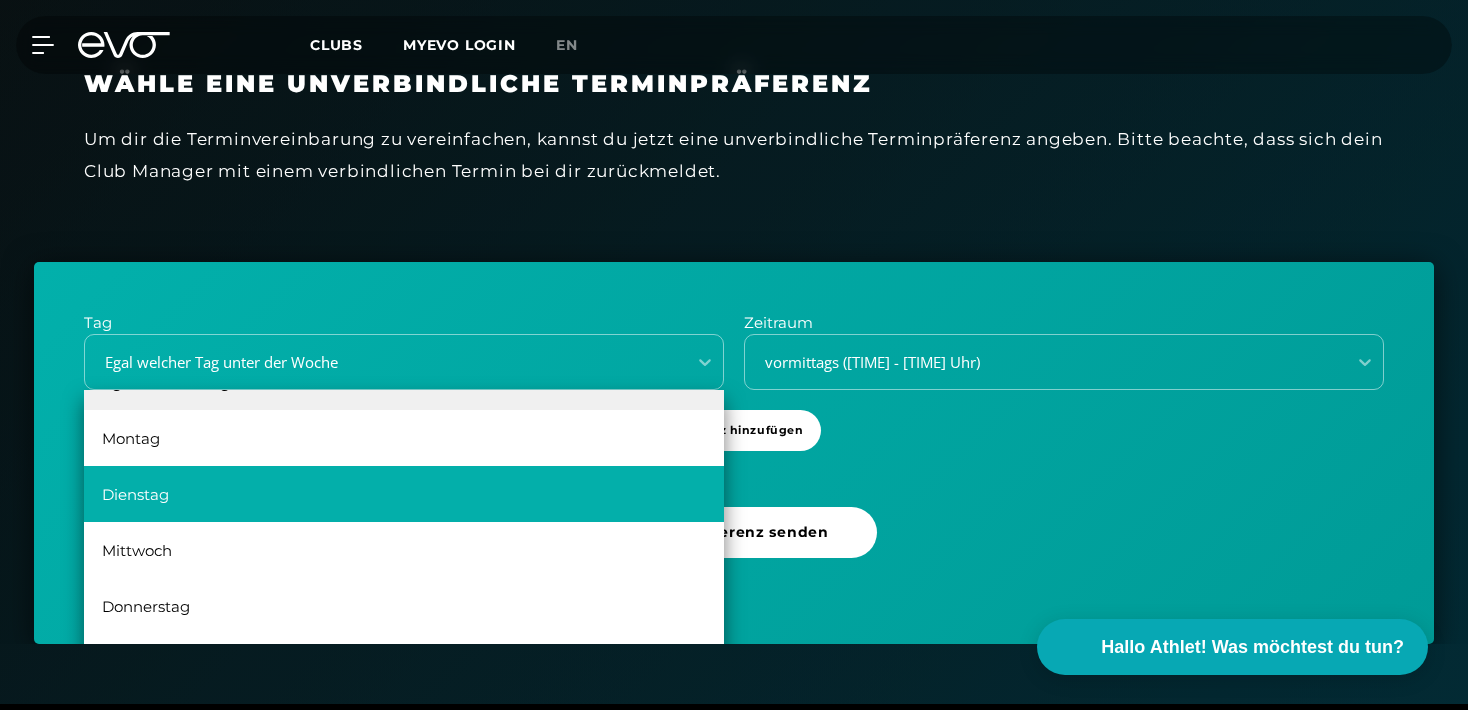 scroll, scrollTop: 0, scrollLeft: 0, axis: both 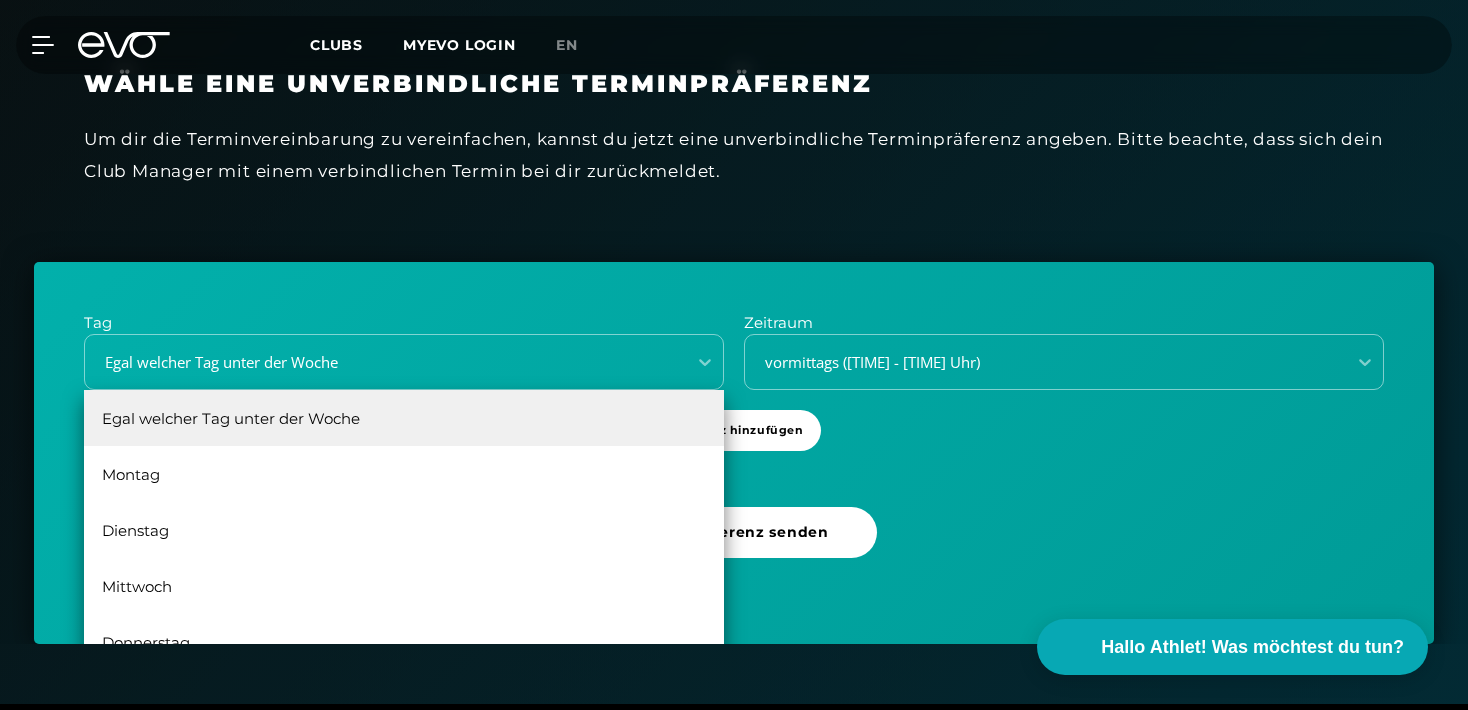 click on "Egal welcher Tag unter der Woche" at bounding box center [404, 418] 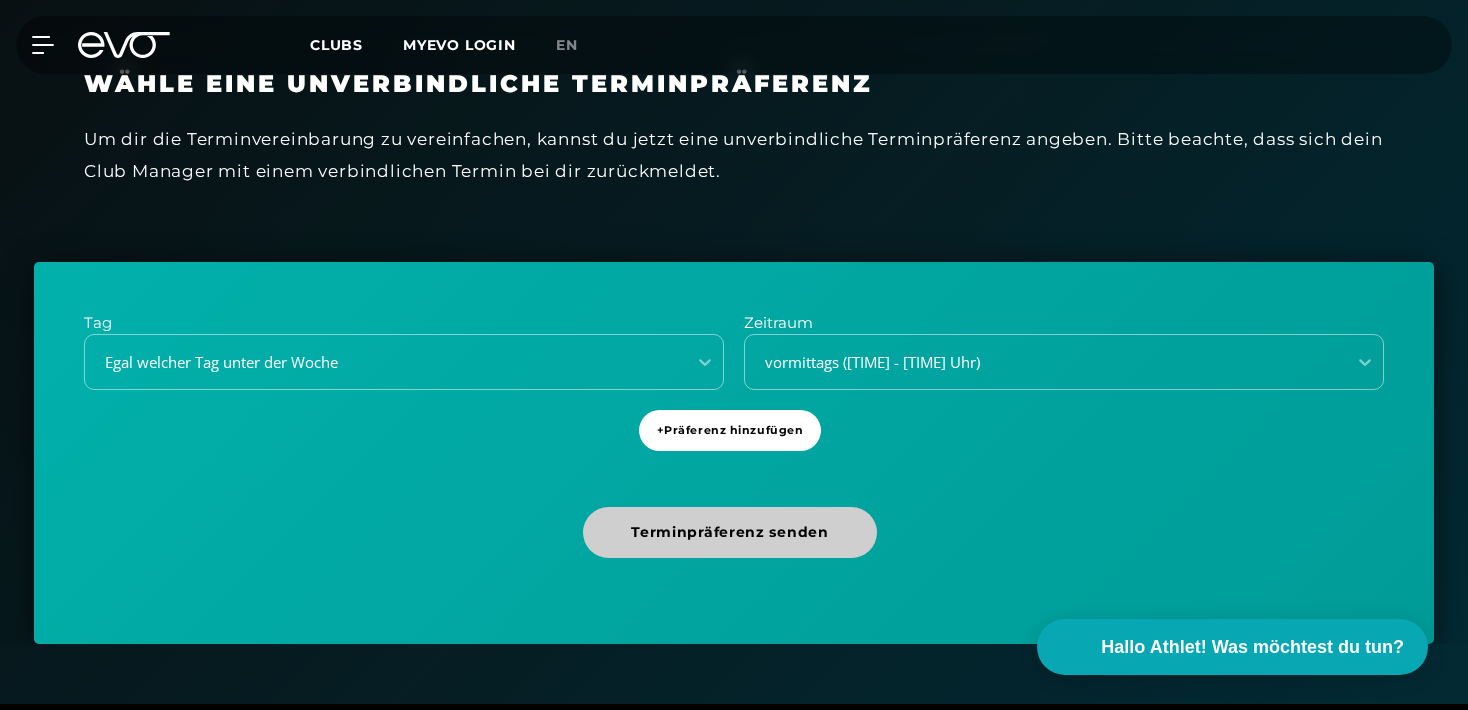 click on "Terminpräferenz senden" at bounding box center (729, 532) 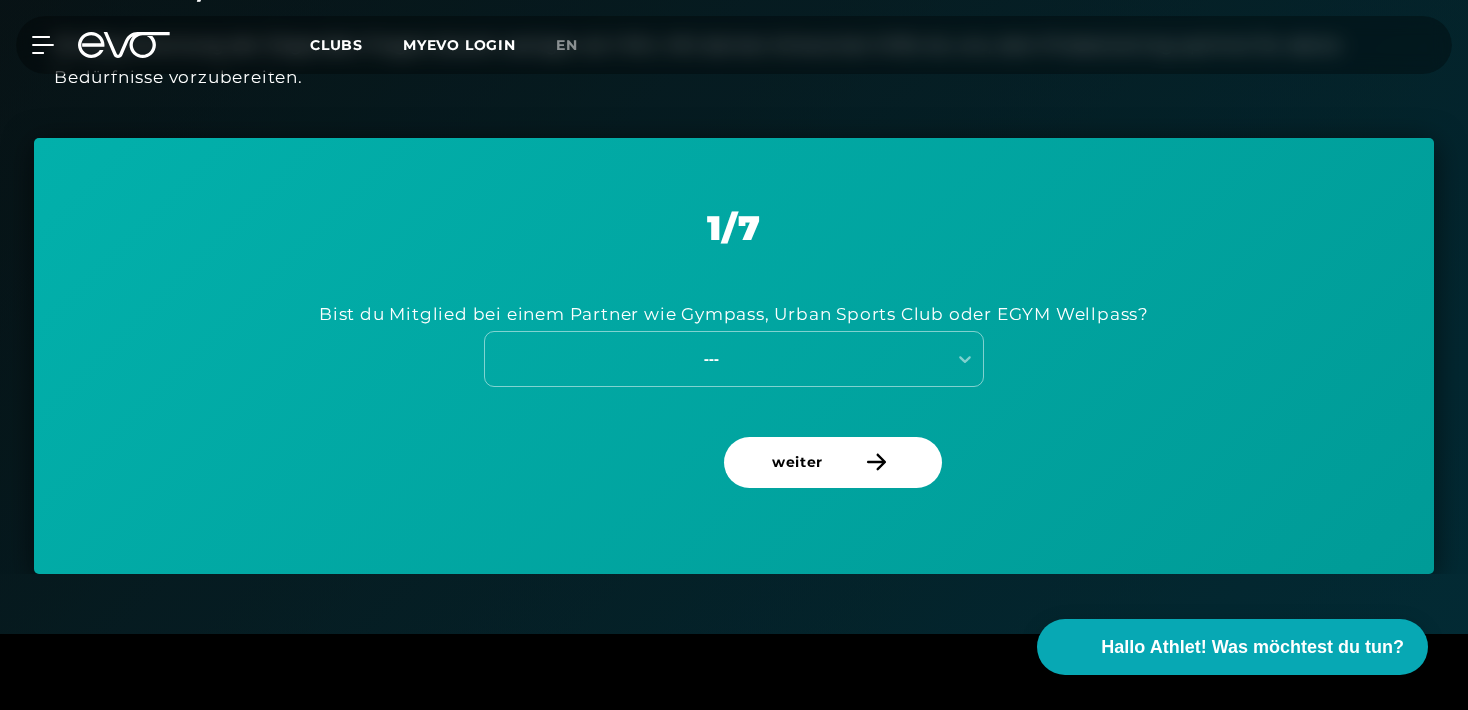 scroll, scrollTop: 796, scrollLeft: 0, axis: vertical 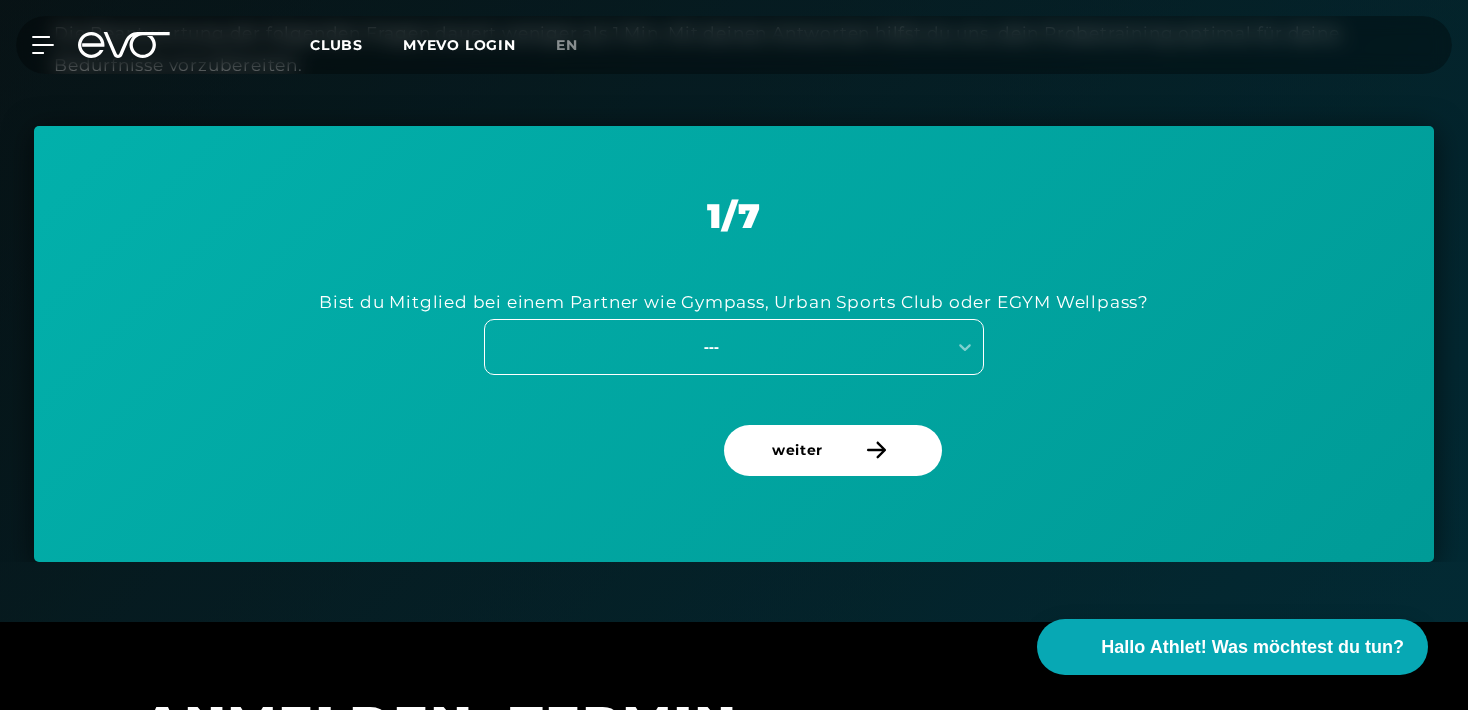click on "---" at bounding box center (715, 346) 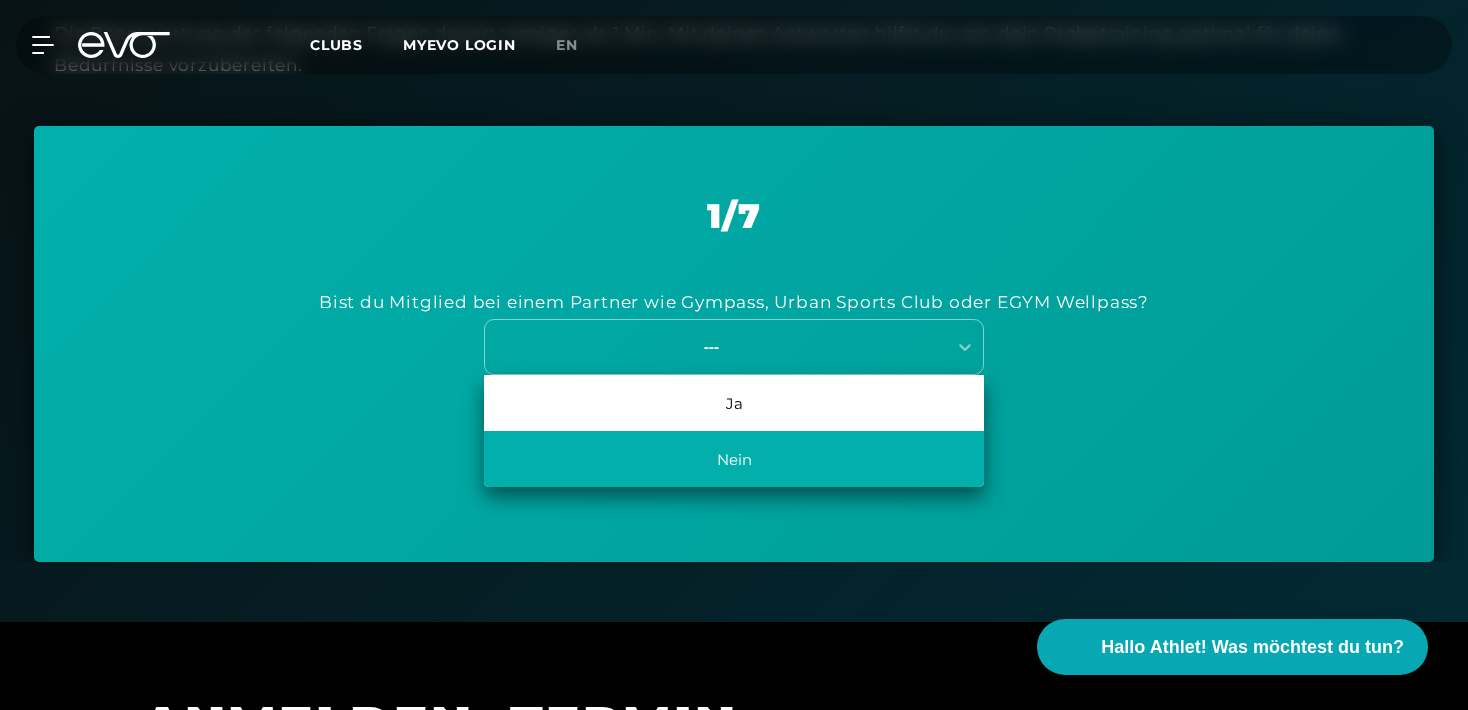 click on "Nein" at bounding box center (734, 459) 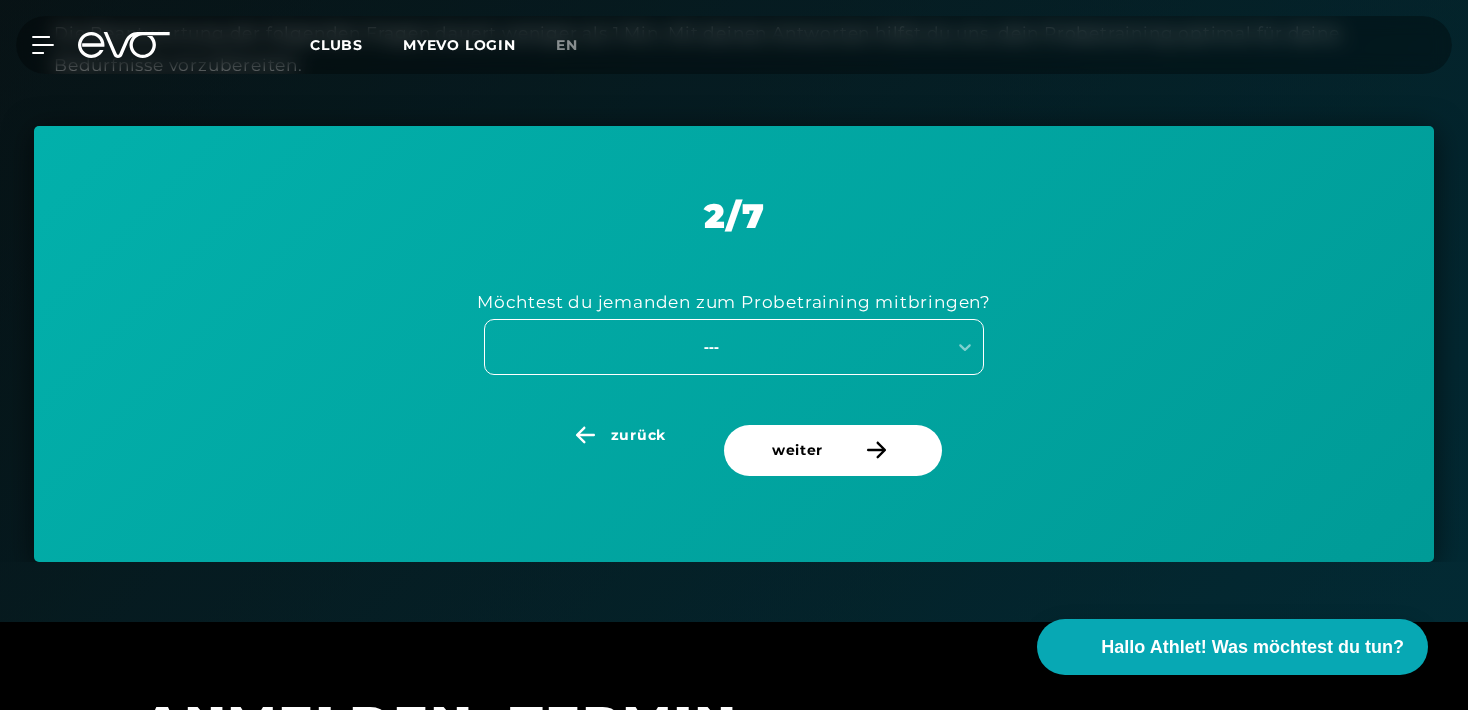 click on "---" at bounding box center [711, 346] 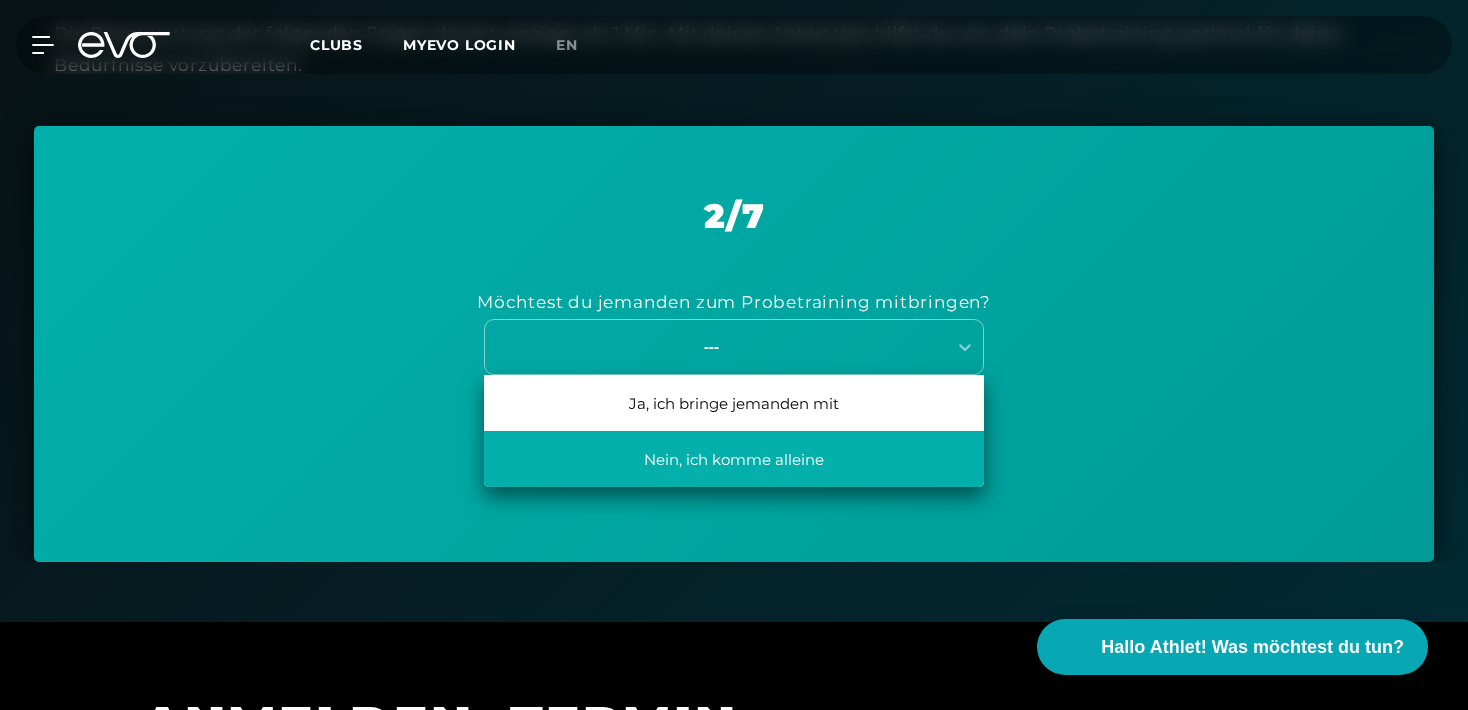 click on "Nein, ich komme alleine" at bounding box center (734, 459) 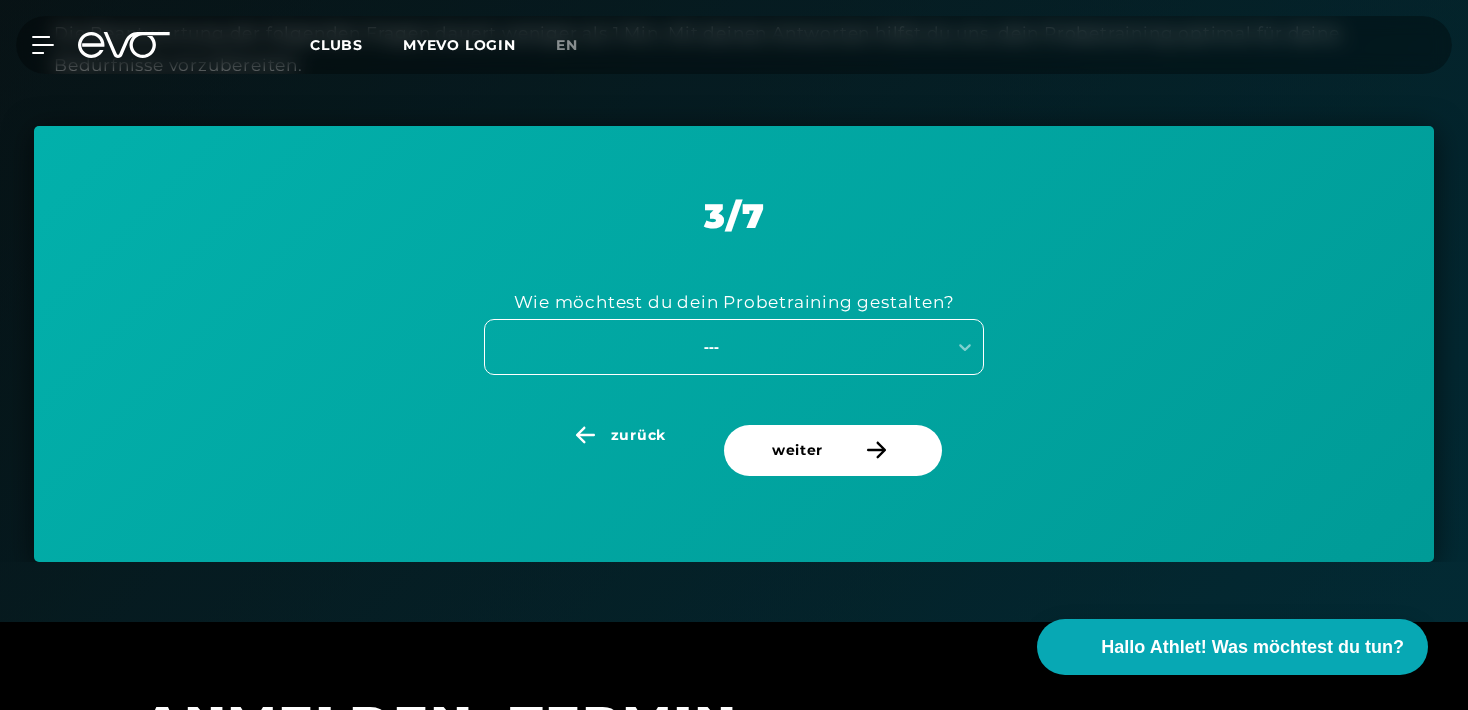 click on "---" at bounding box center (715, 346) 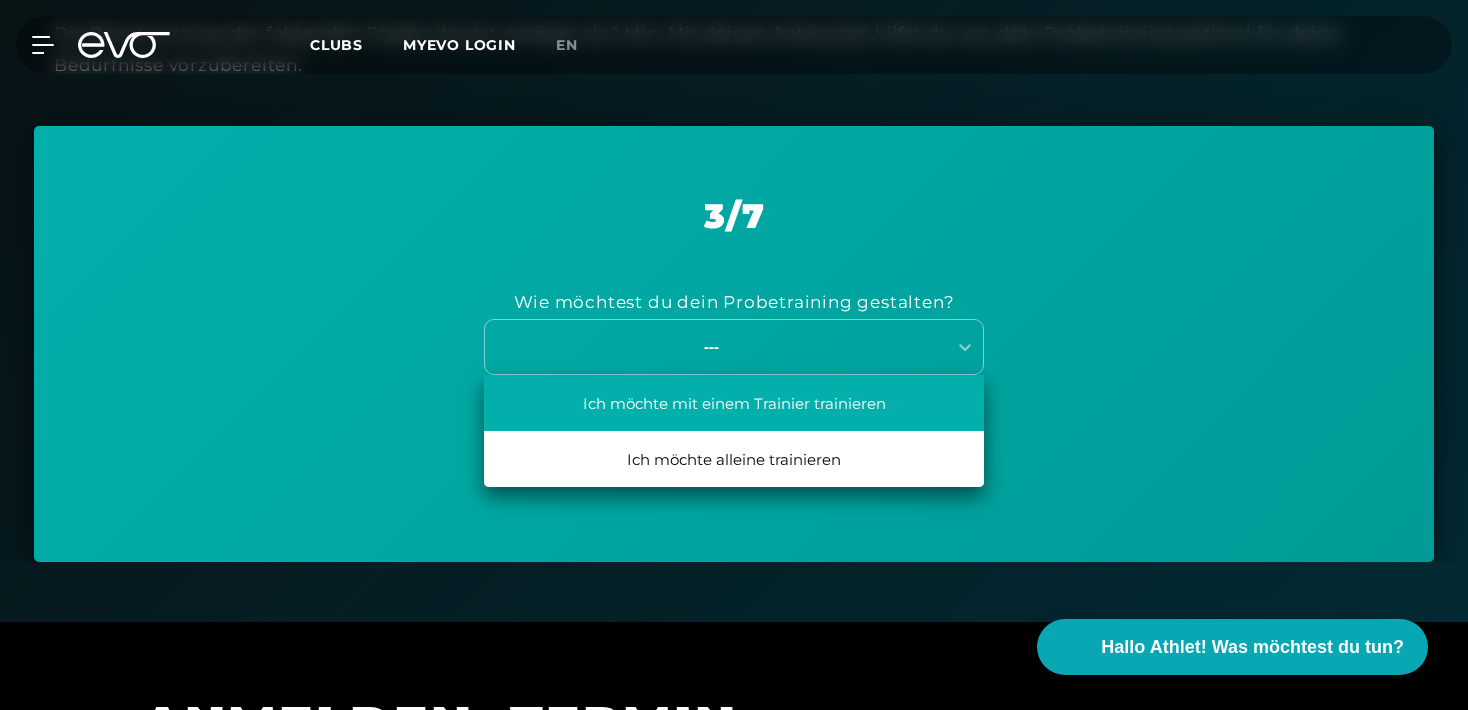 click on "Ich möchte mit einem Trainier trainieren" at bounding box center (734, 403) 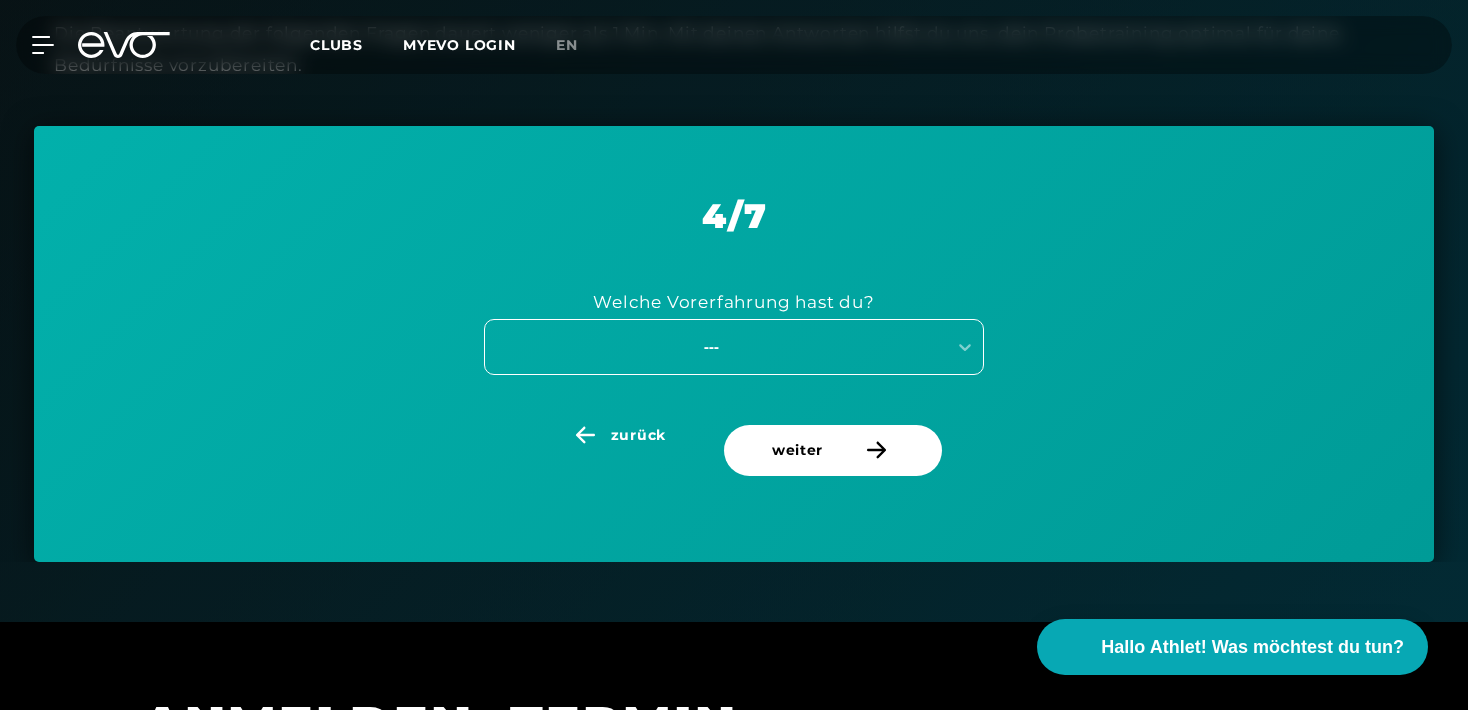 click on "---" at bounding box center [711, 346] 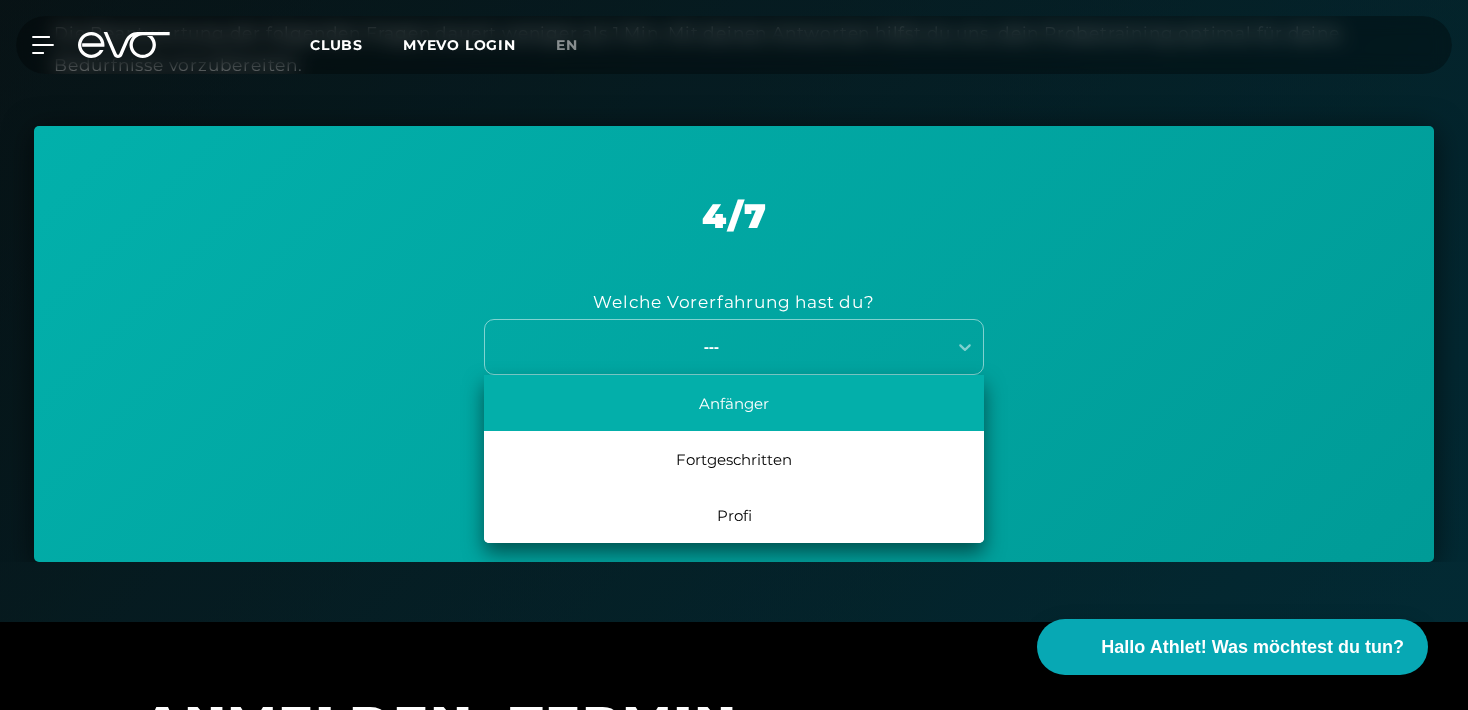 click on "Anfänger" at bounding box center (734, 403) 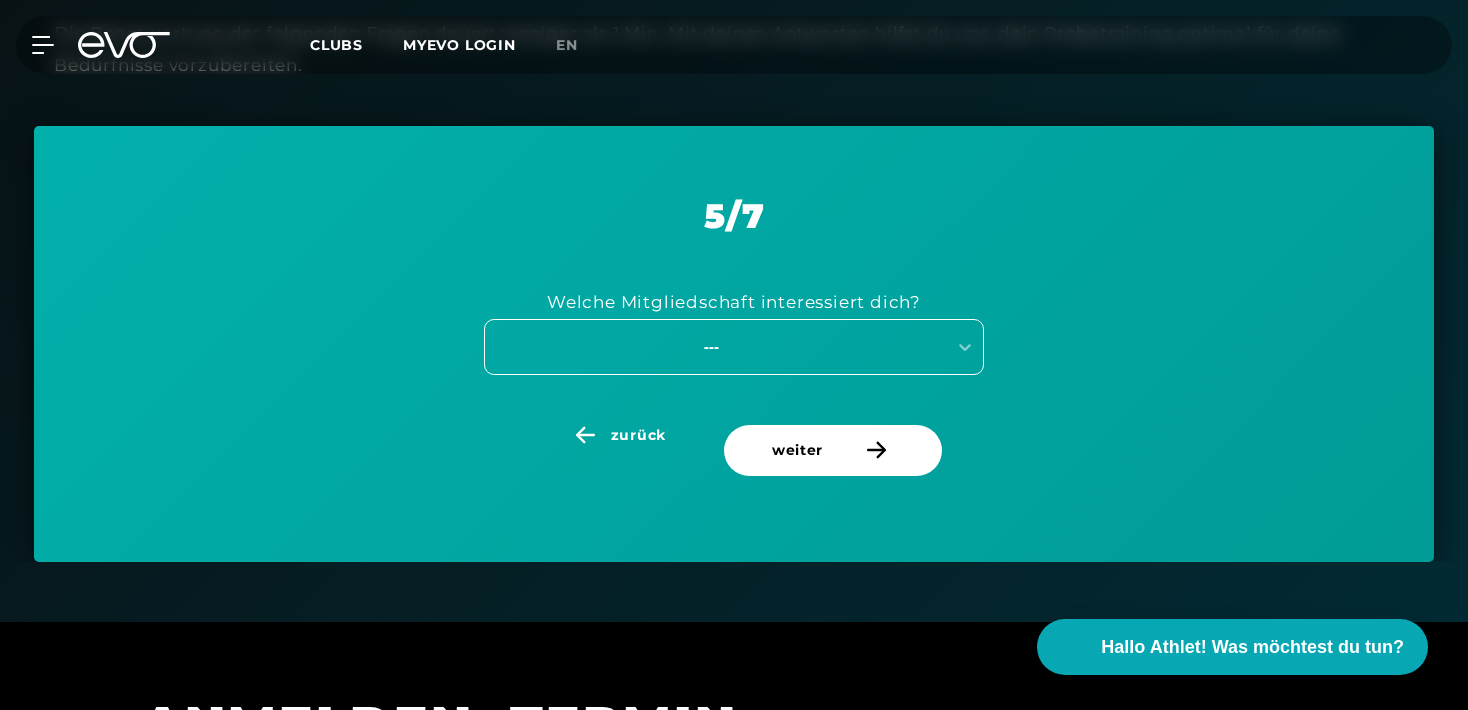 click on "---" at bounding box center (711, 346) 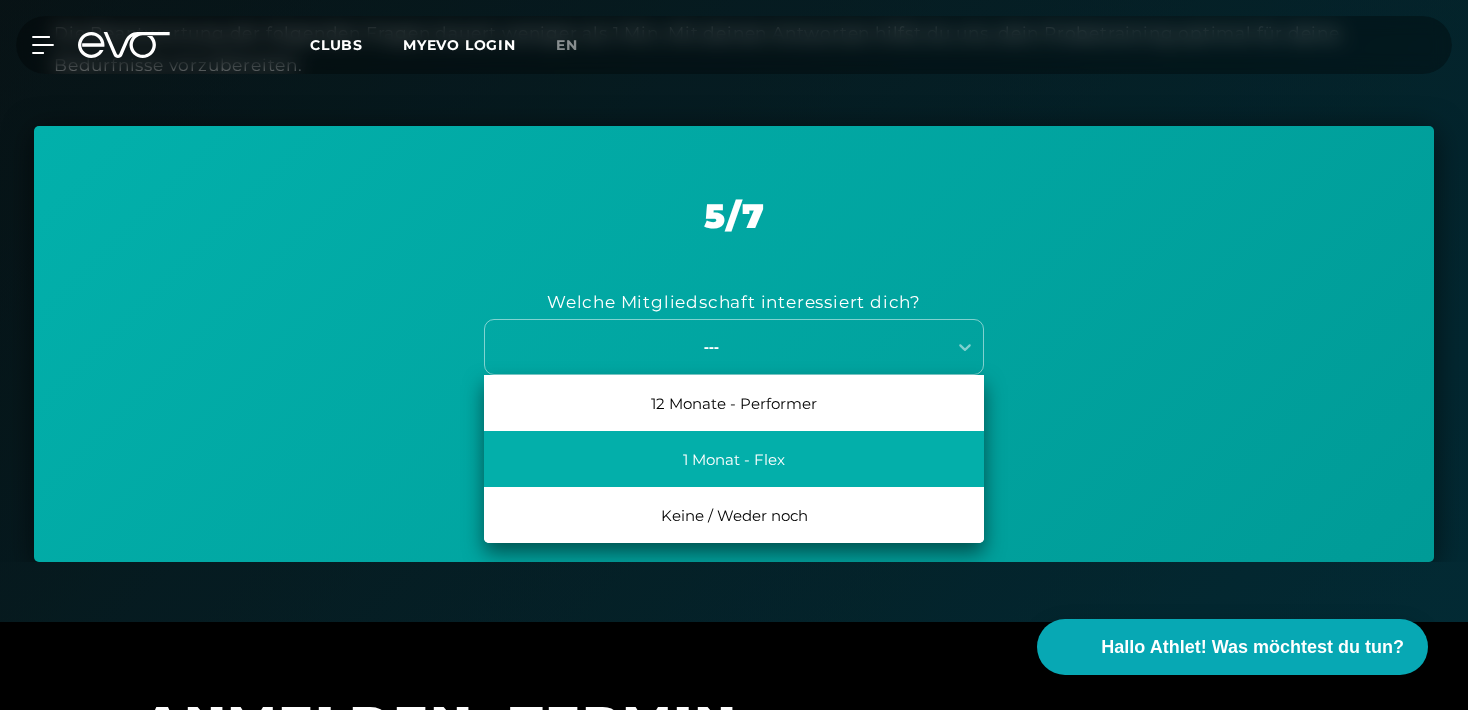 click on "1 Monat - Flex" at bounding box center [734, 459] 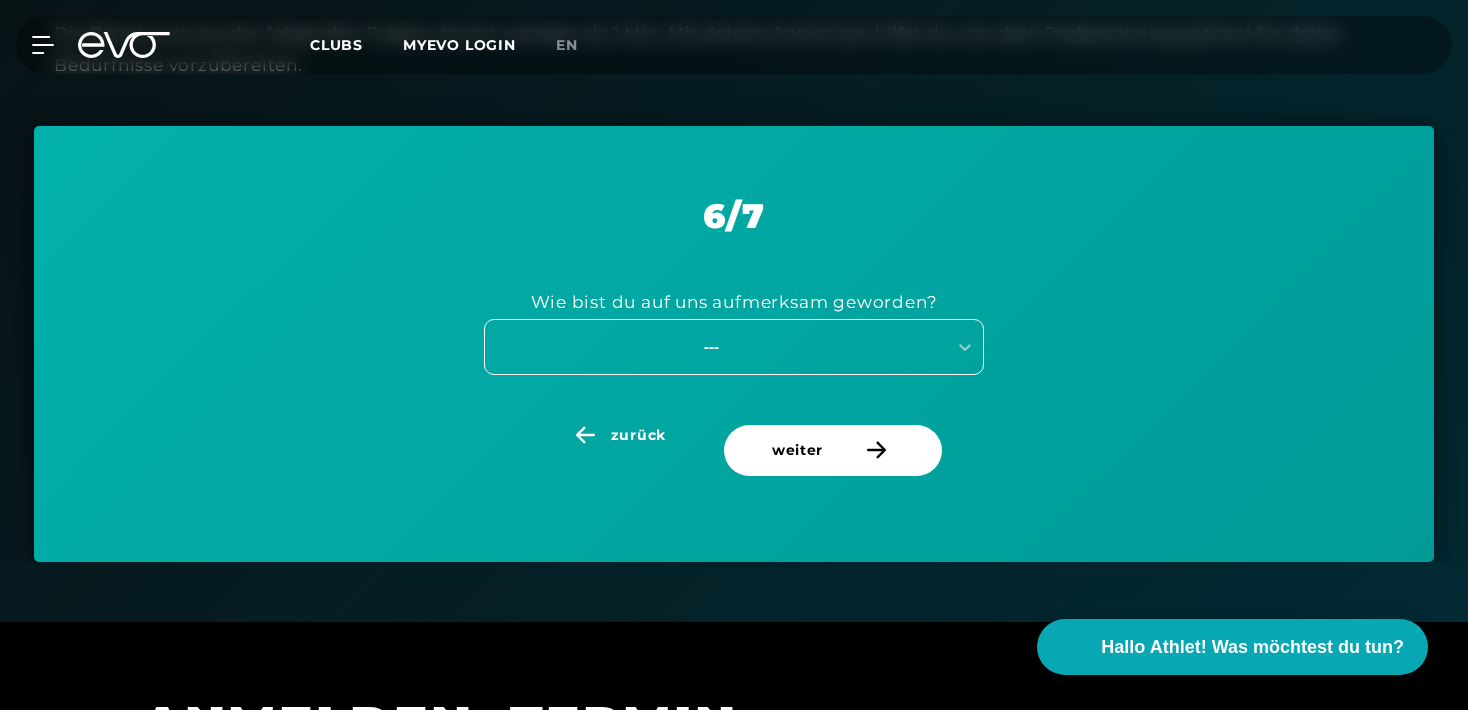 click on "---" at bounding box center (711, 346) 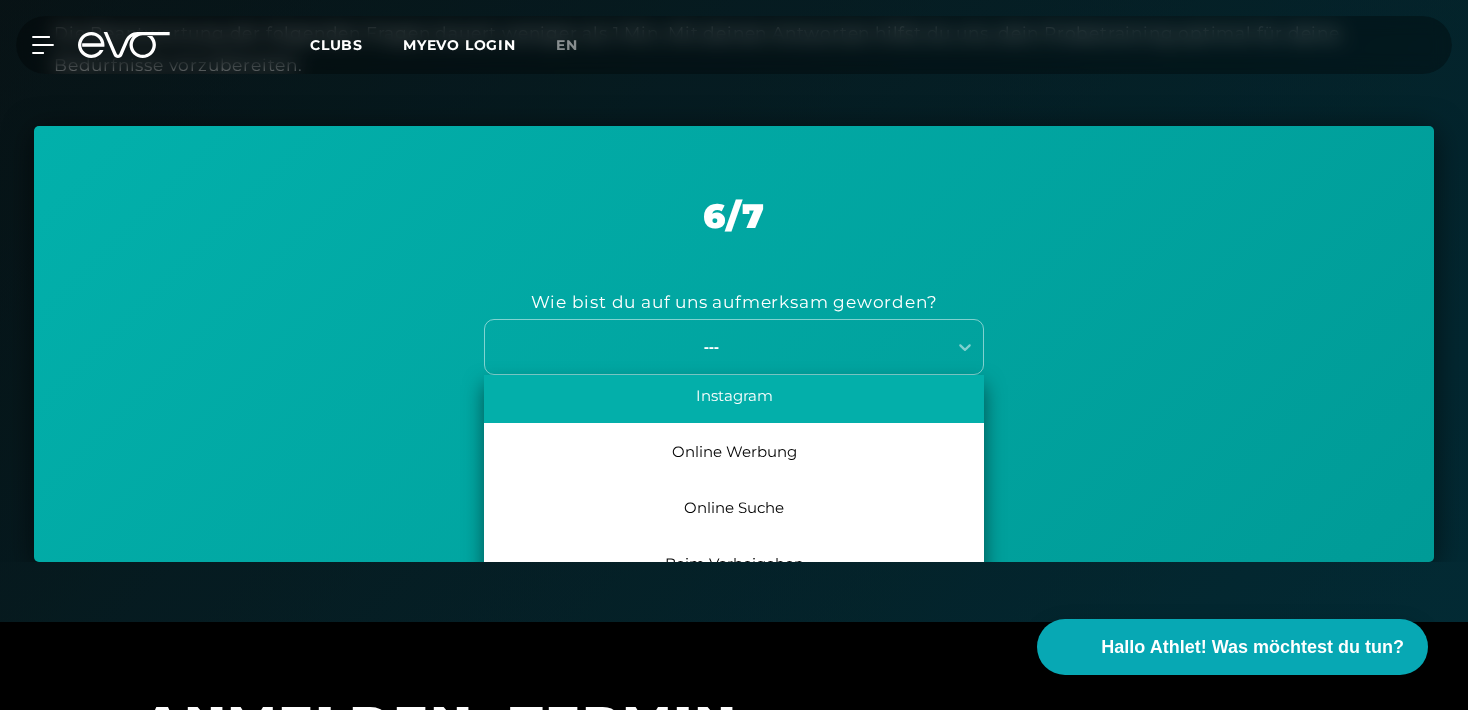 scroll, scrollTop: 92, scrollLeft: 0, axis: vertical 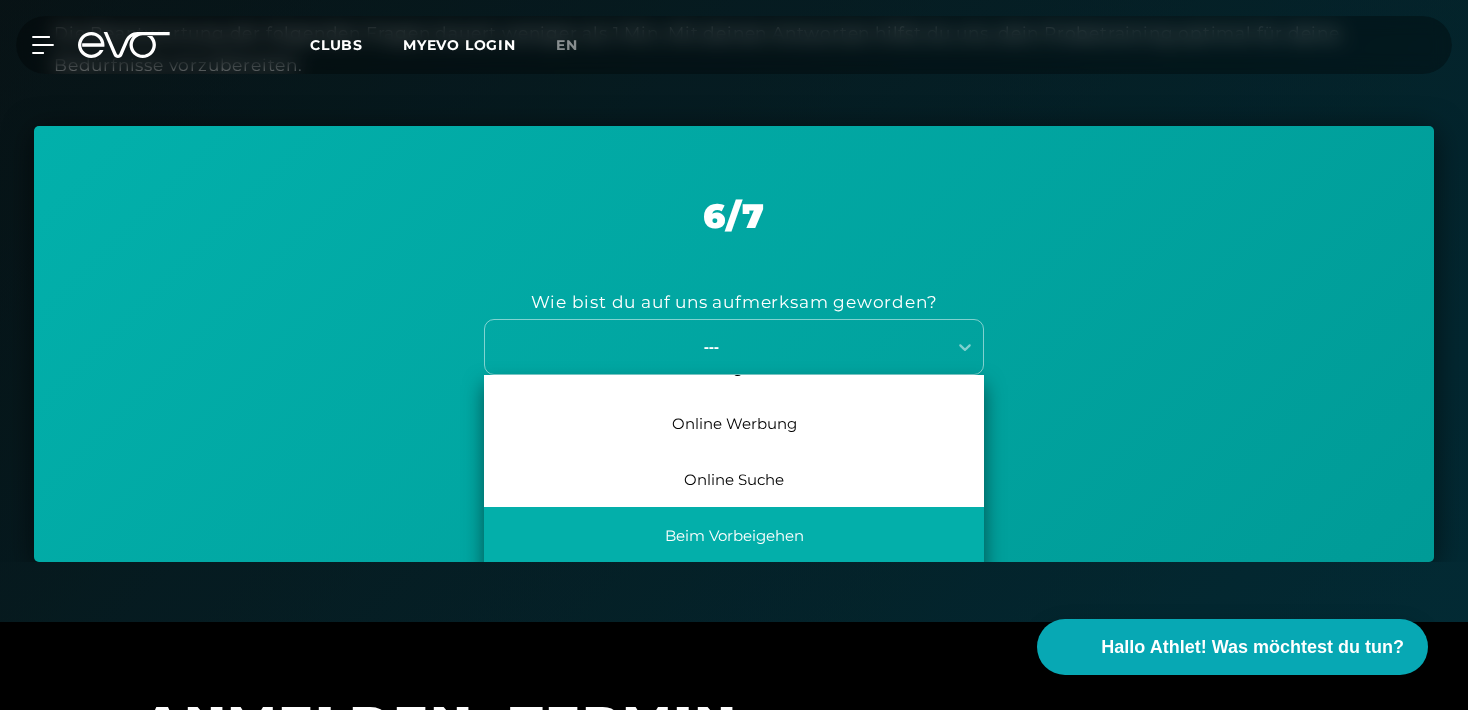 click on "Beim Vorbeigehen" at bounding box center (734, 535) 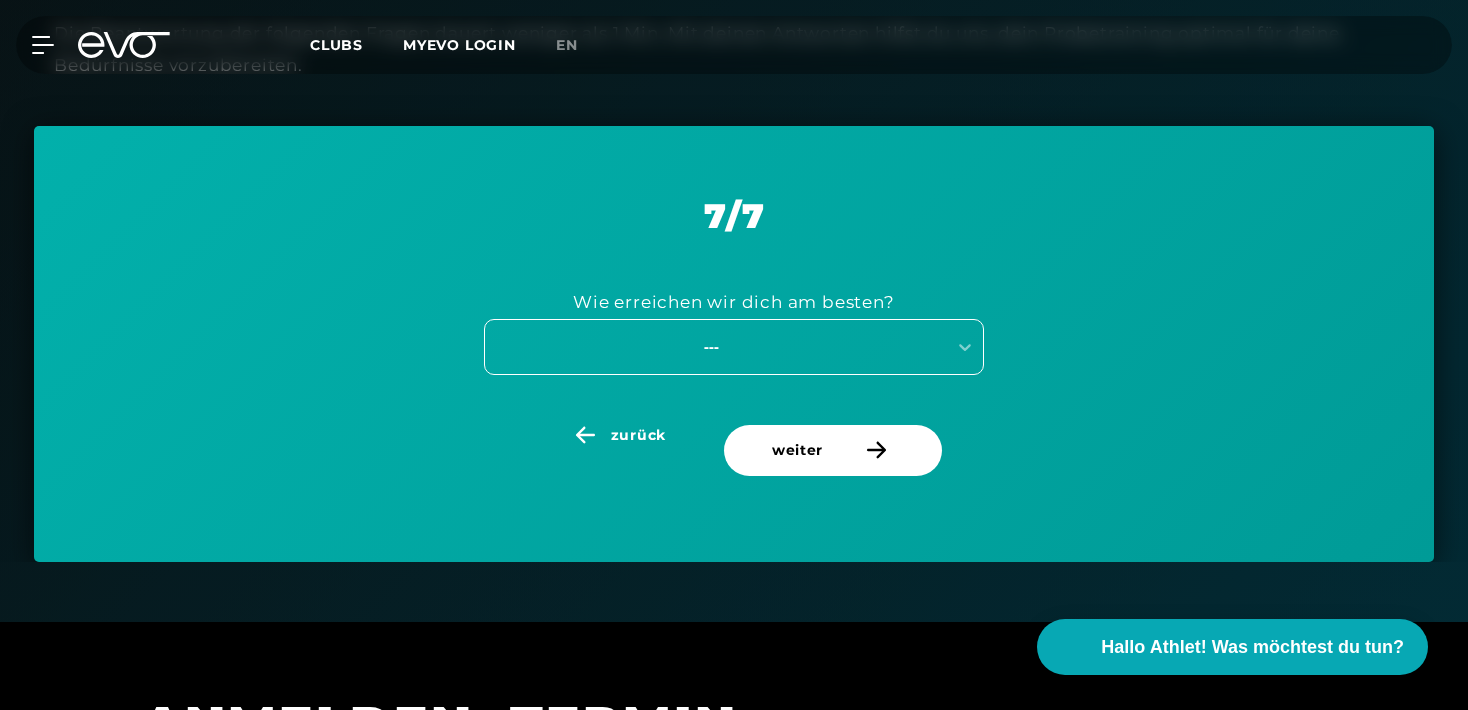 click on "---" at bounding box center [711, 346] 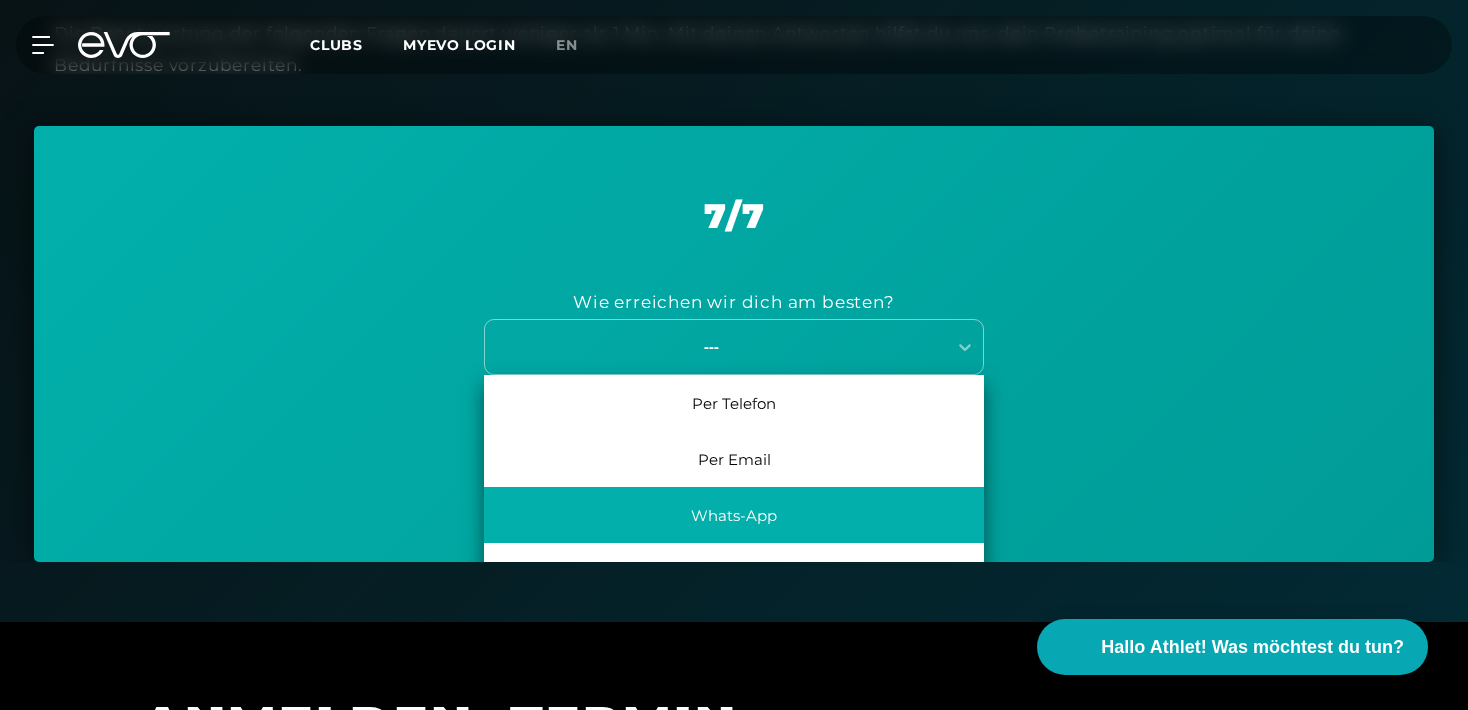 click on "Whats-App" at bounding box center [734, 515] 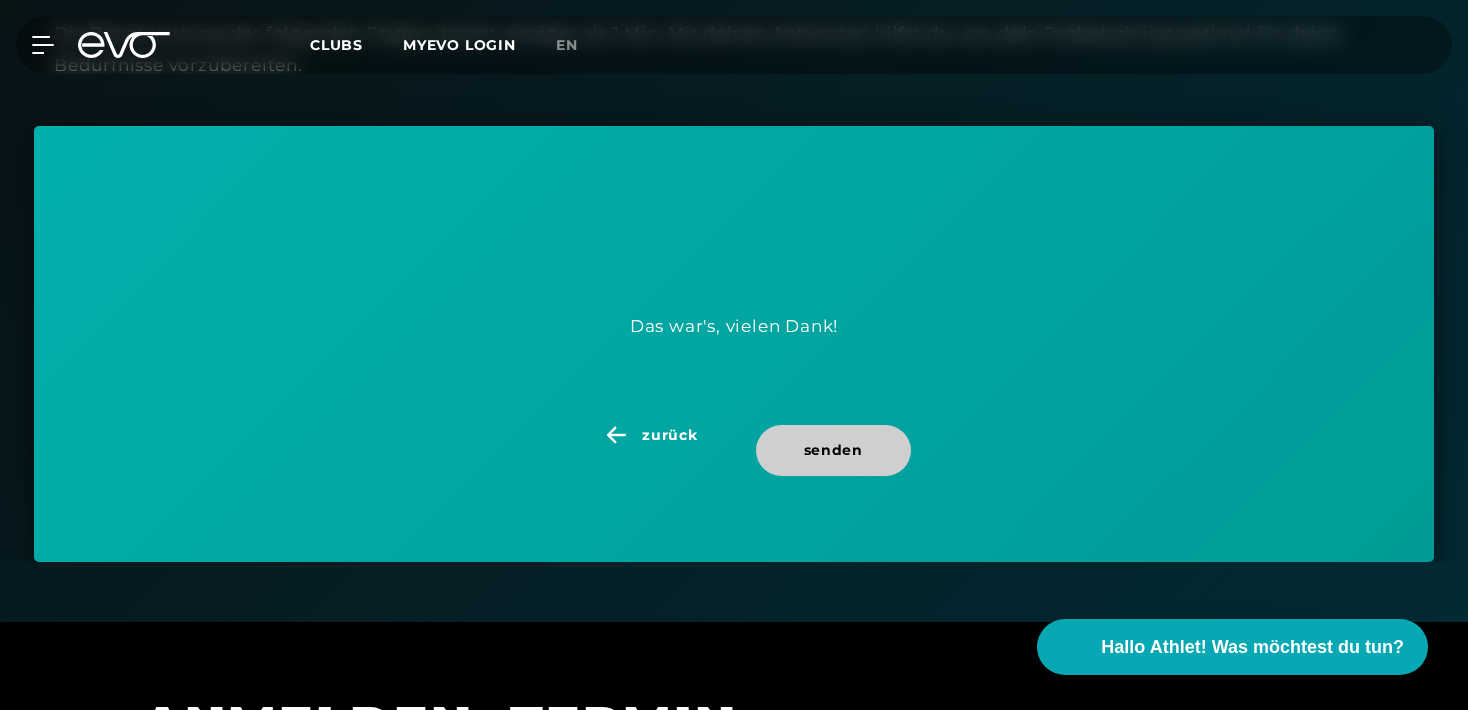 click on "senden" at bounding box center [833, 450] 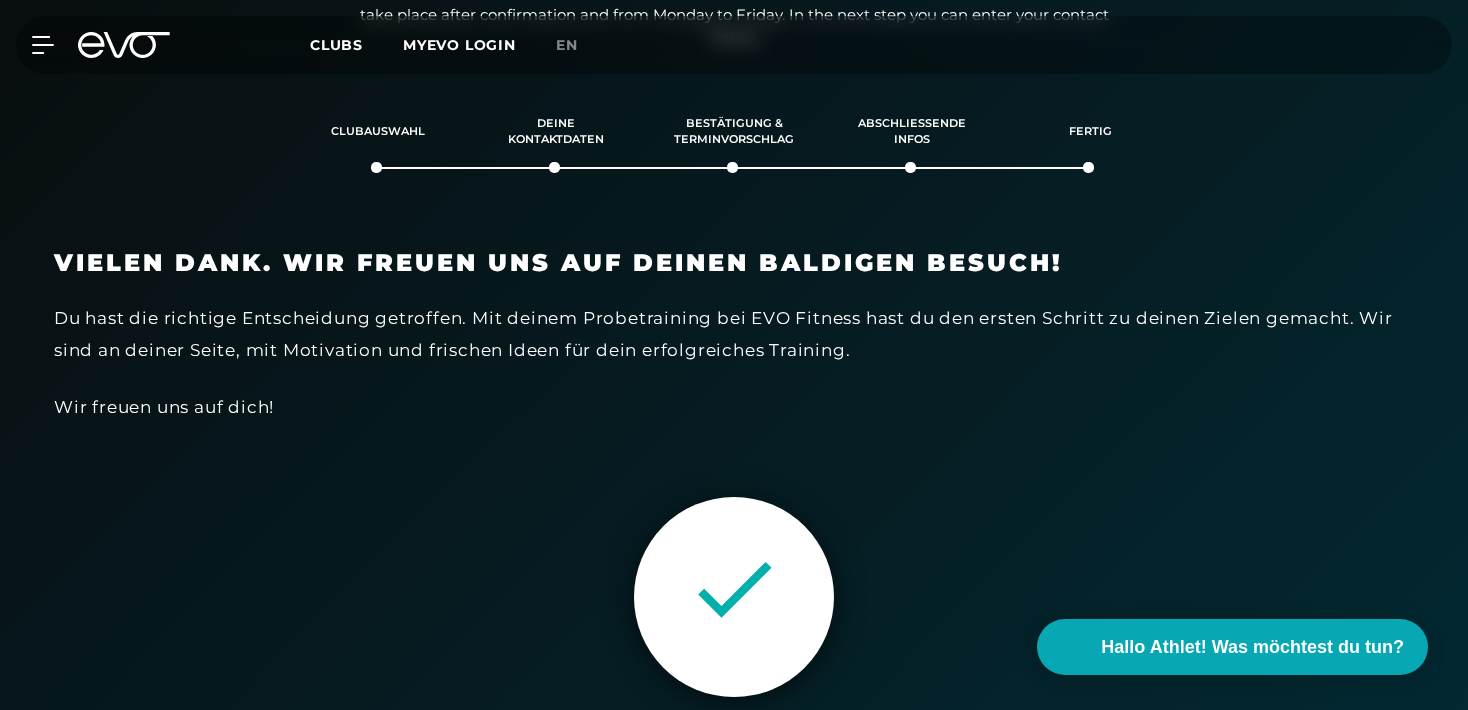scroll, scrollTop: 343, scrollLeft: 0, axis: vertical 